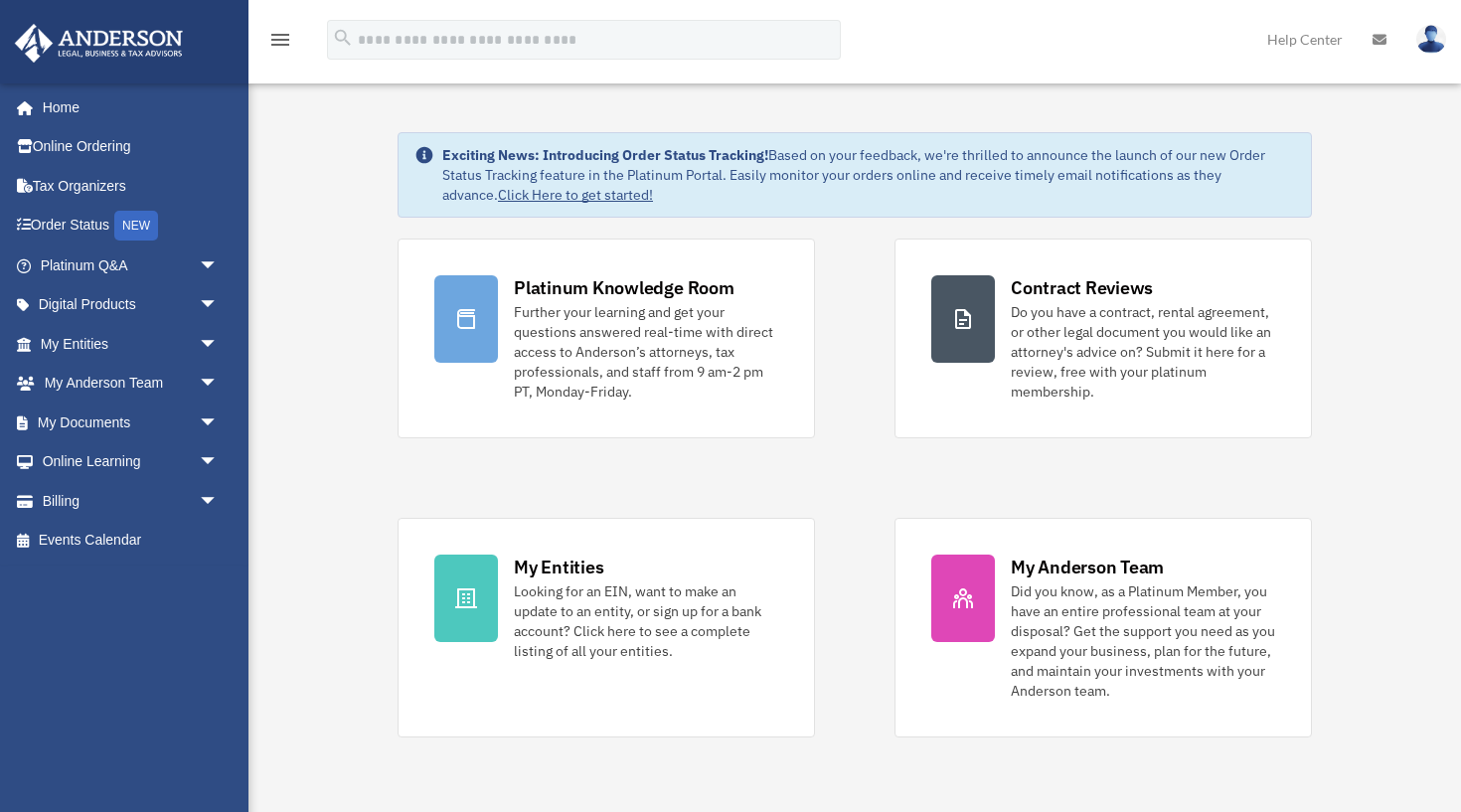 scroll, scrollTop: 0, scrollLeft: 0, axis: both 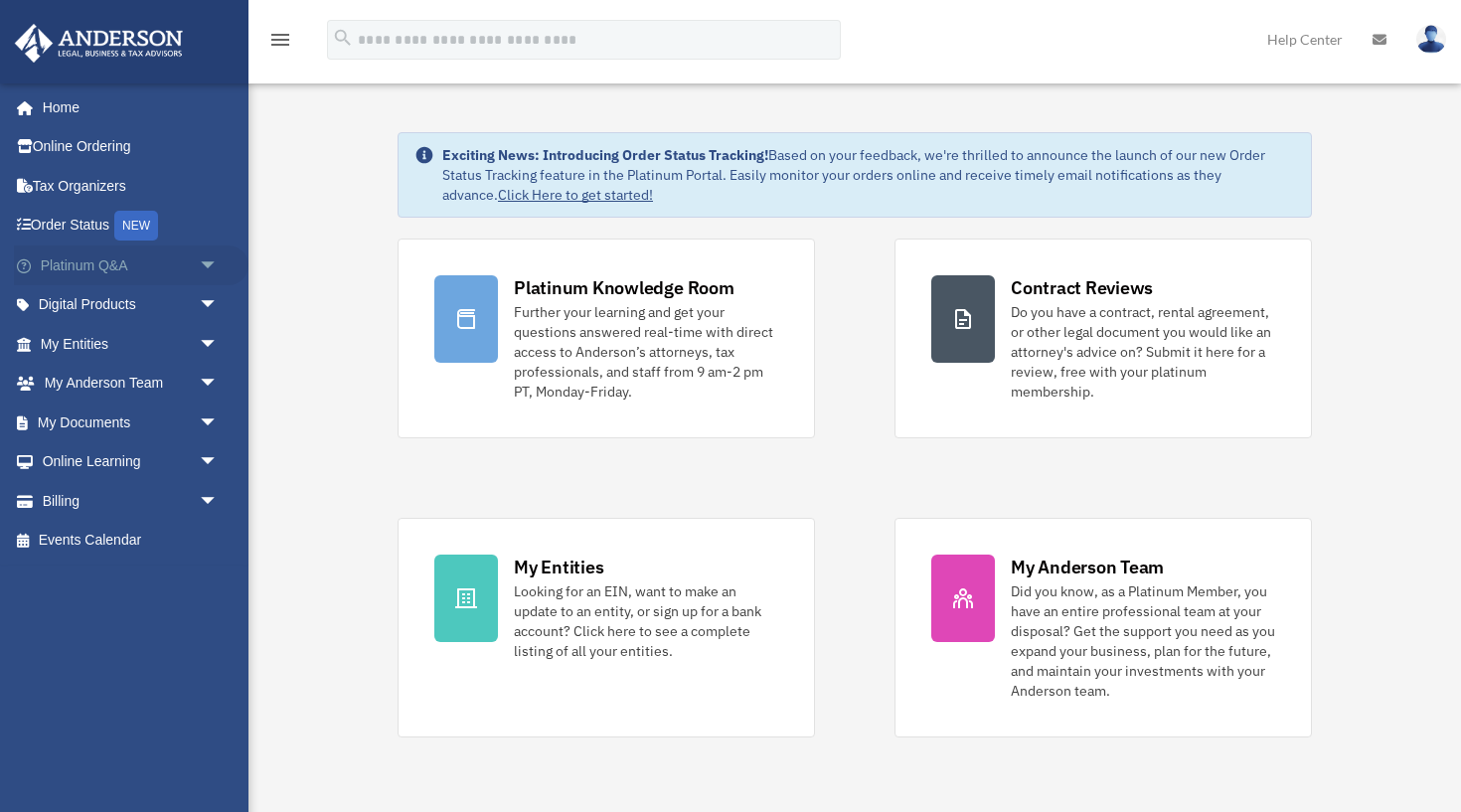 click on "Platinum Q&A arrow_drop_down" at bounding box center [131, 265] 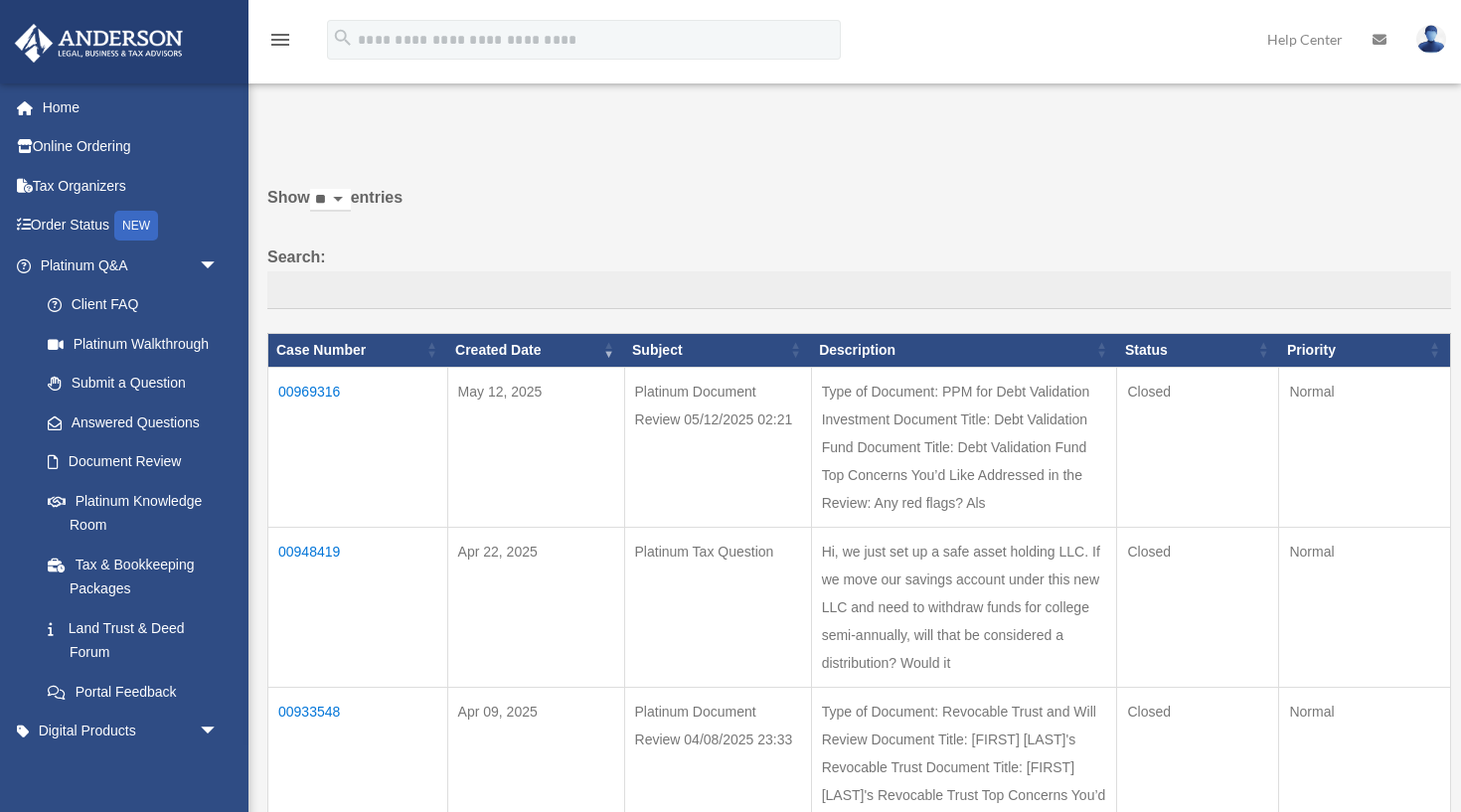 scroll, scrollTop: 0, scrollLeft: 0, axis: both 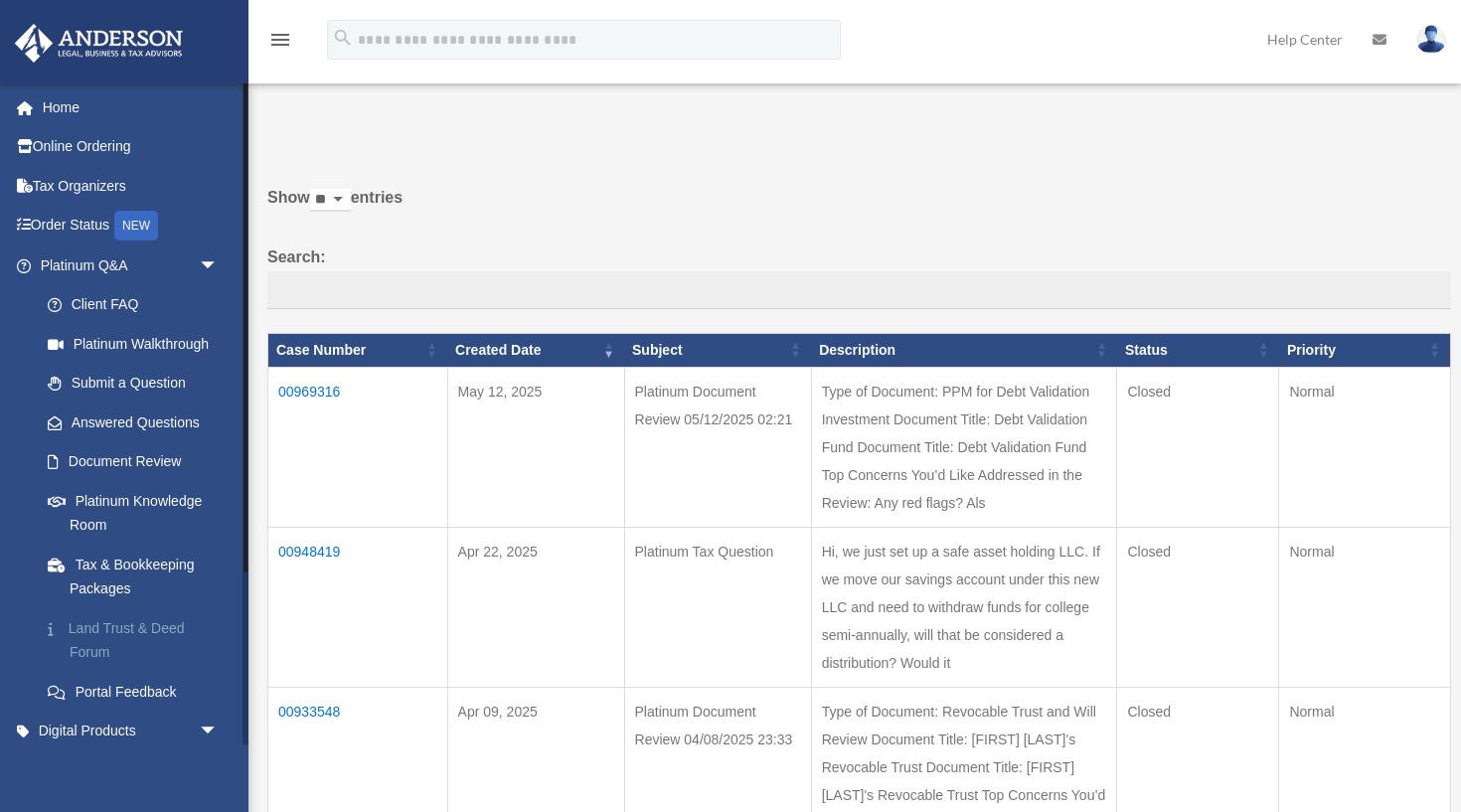 click on "Land Trust & Deed Forum" at bounding box center [138, 640] 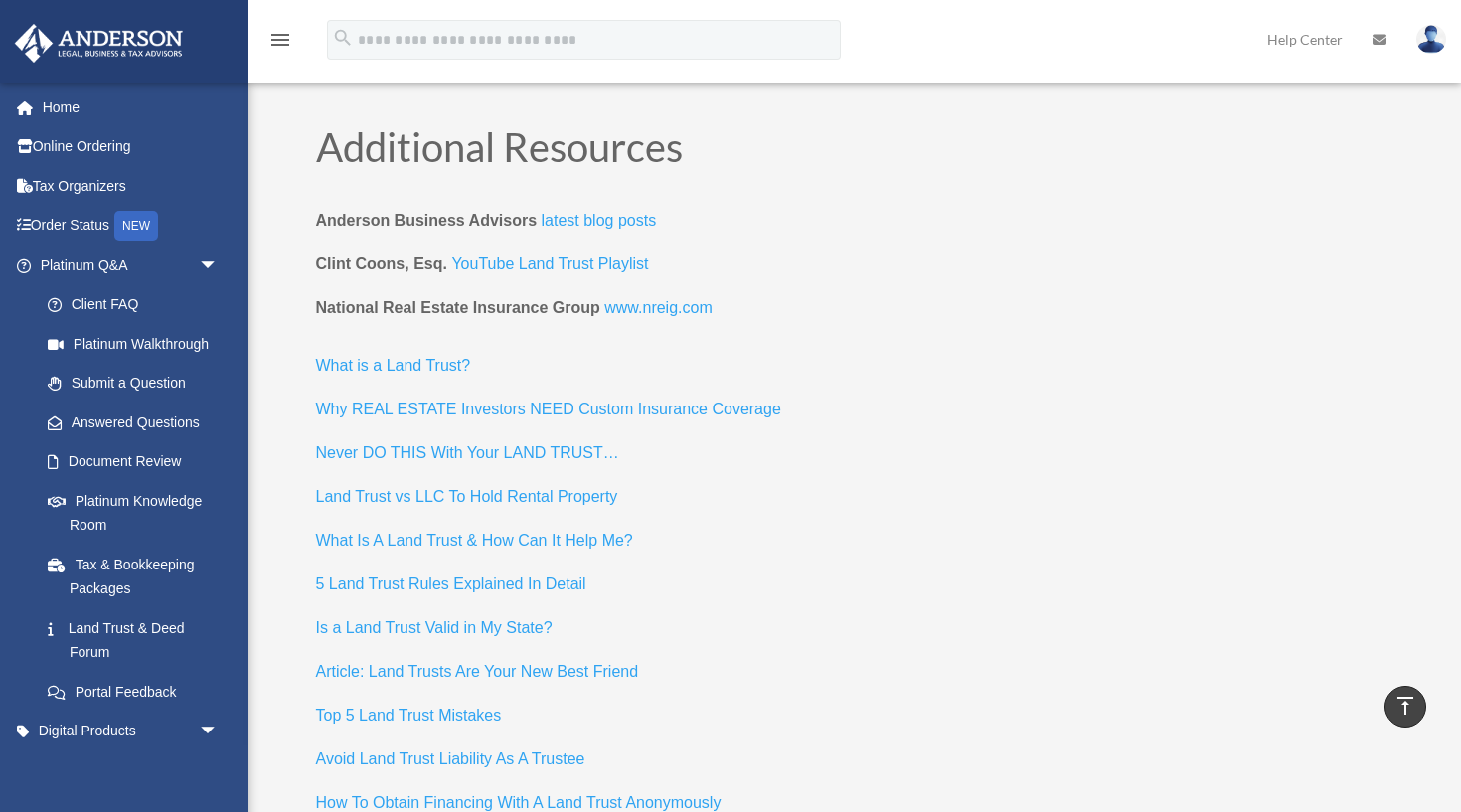 scroll, scrollTop: 7872, scrollLeft: 0, axis: vertical 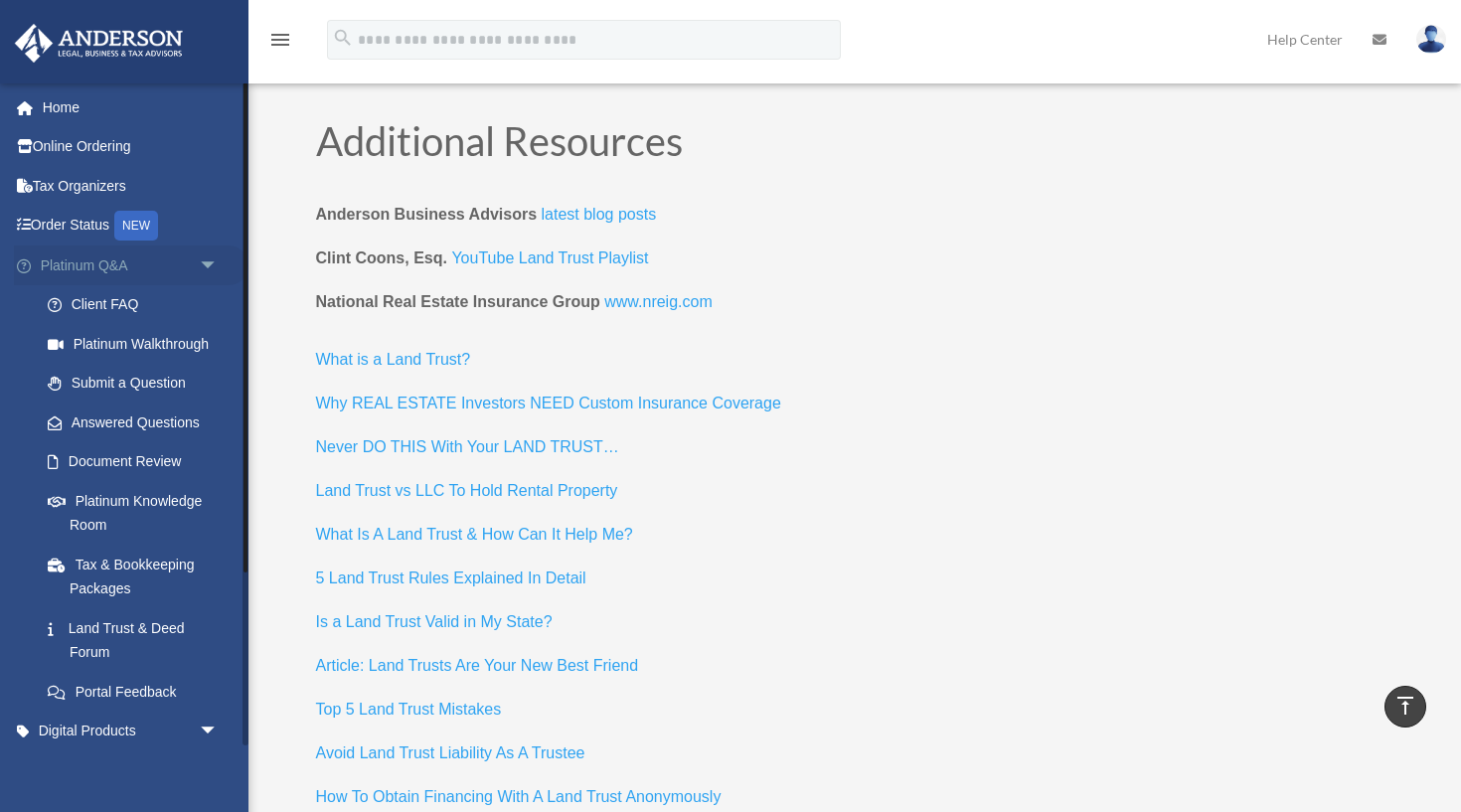 click on "arrow_drop_down" at bounding box center [219, 265] 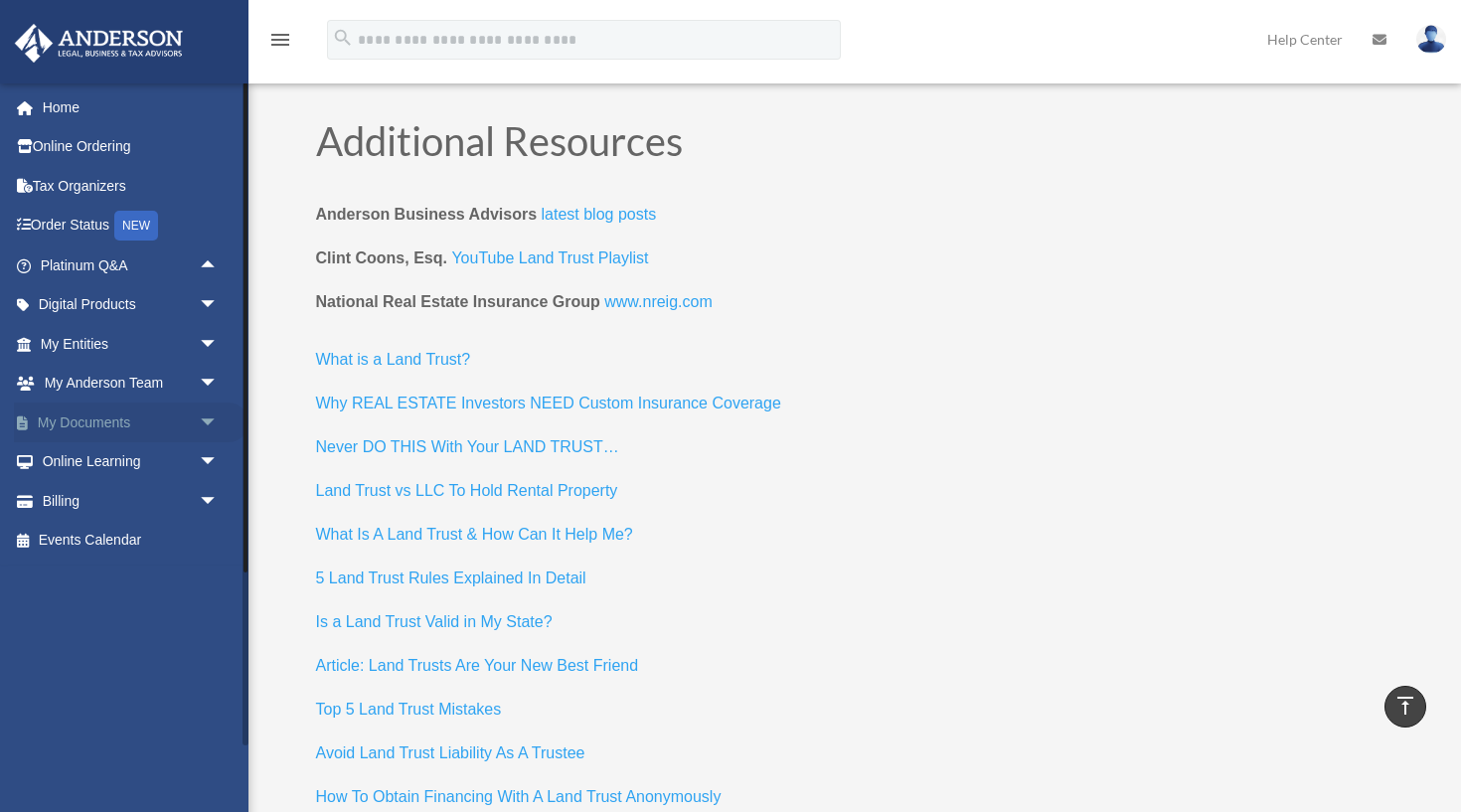 click on "arrow_drop_down" at bounding box center (219, 422) 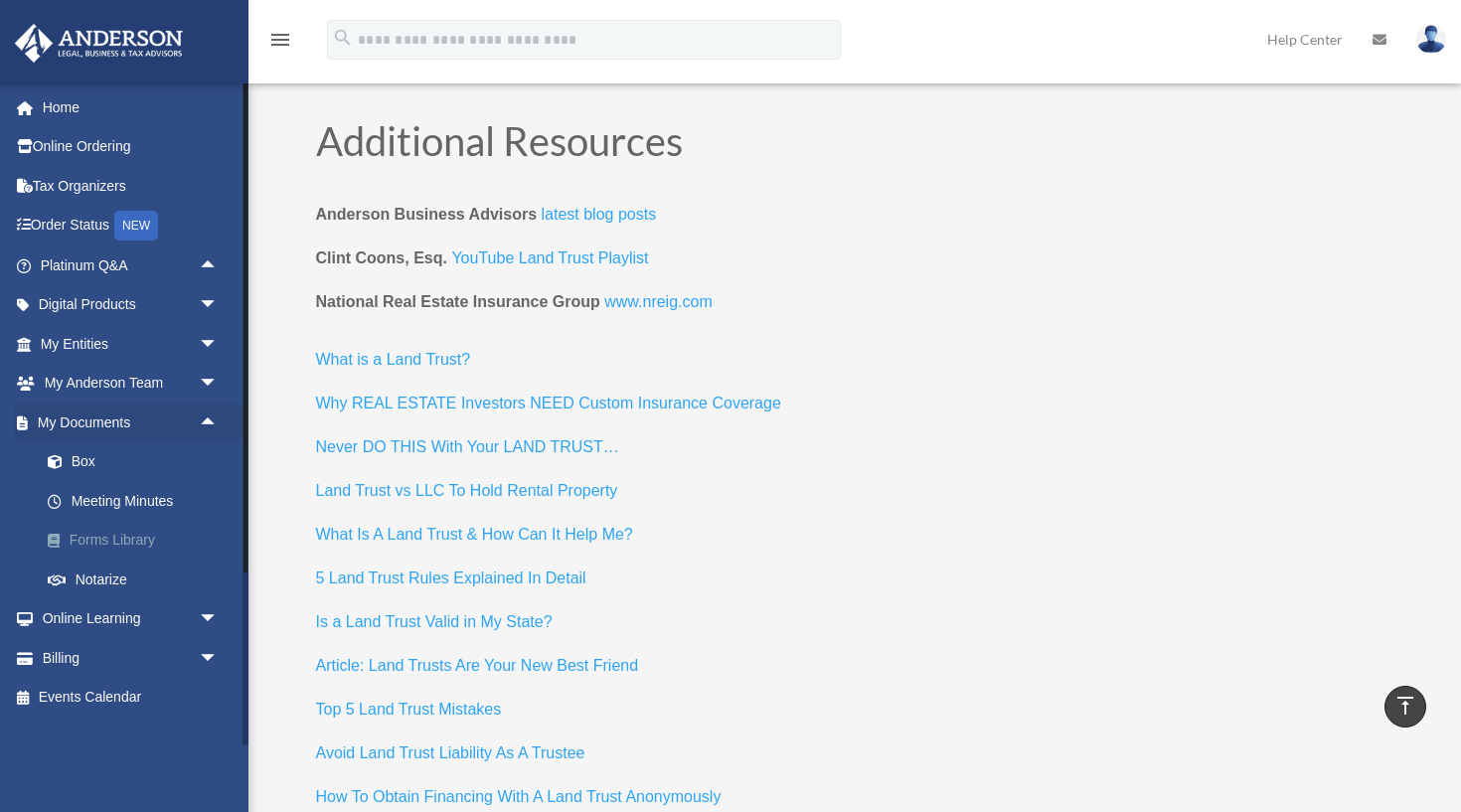 click on "Forms Library" at bounding box center [138, 541] 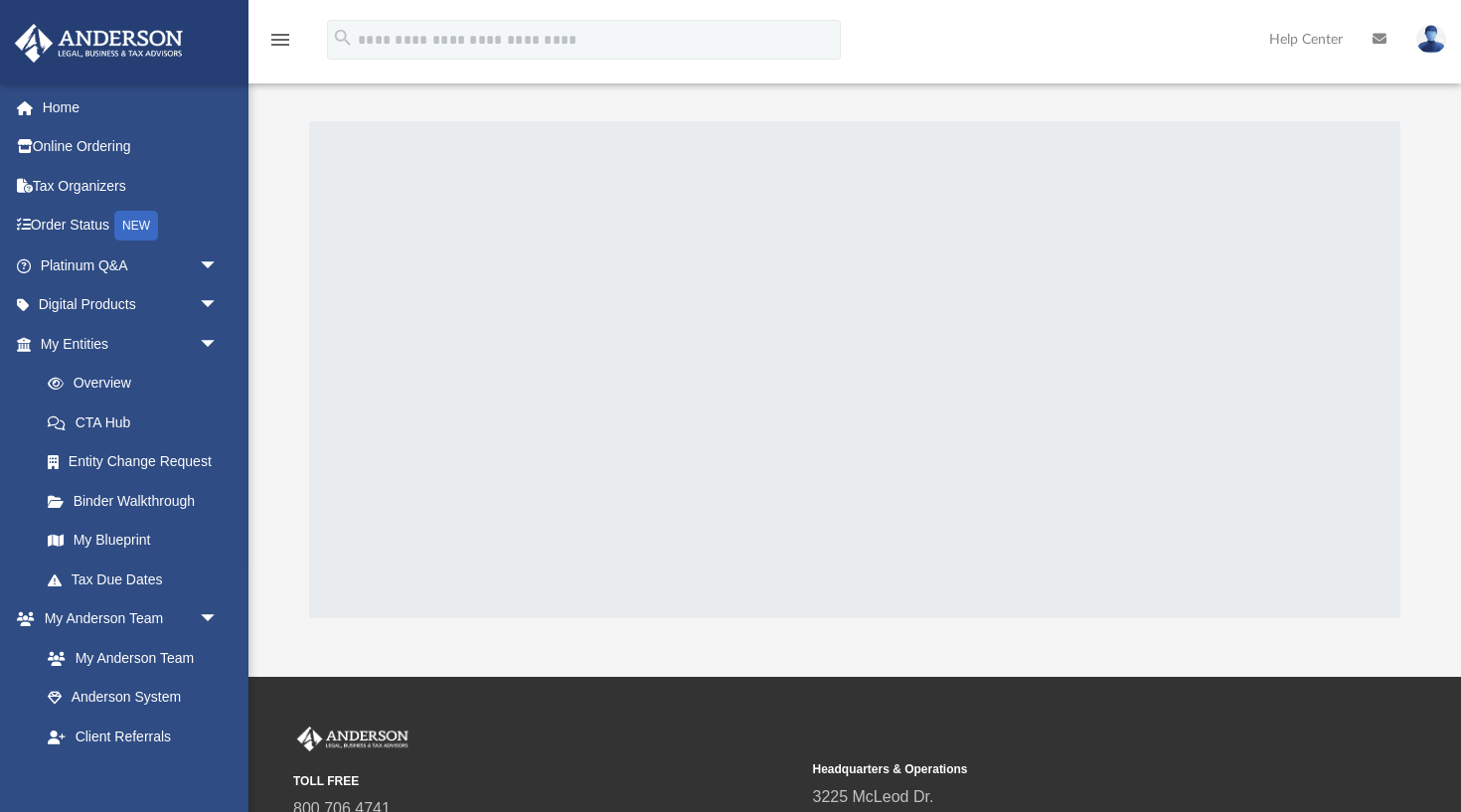 scroll, scrollTop: 0, scrollLeft: 0, axis: both 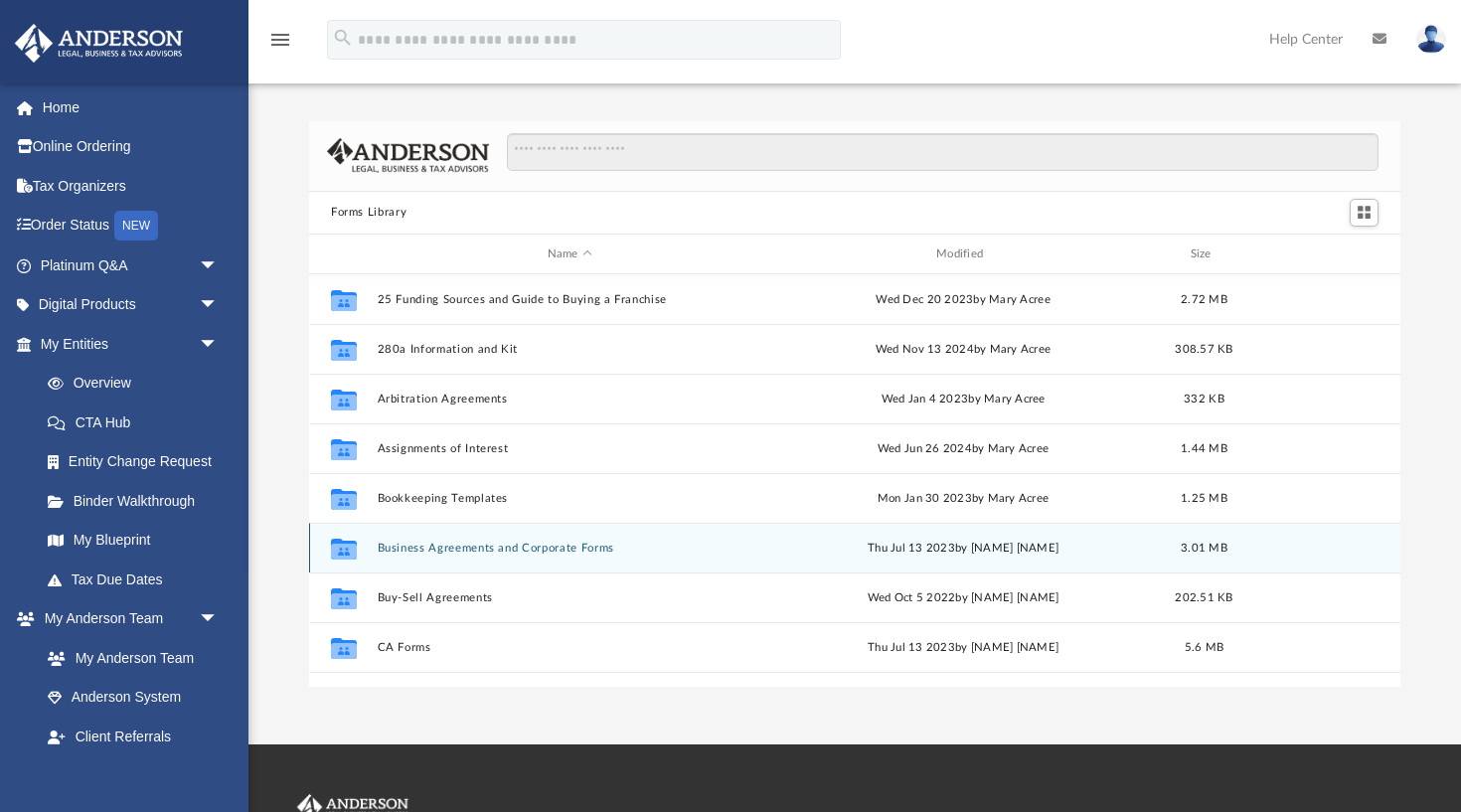 click on "Business Agreements and Corporate Forms" at bounding box center [569, 548] 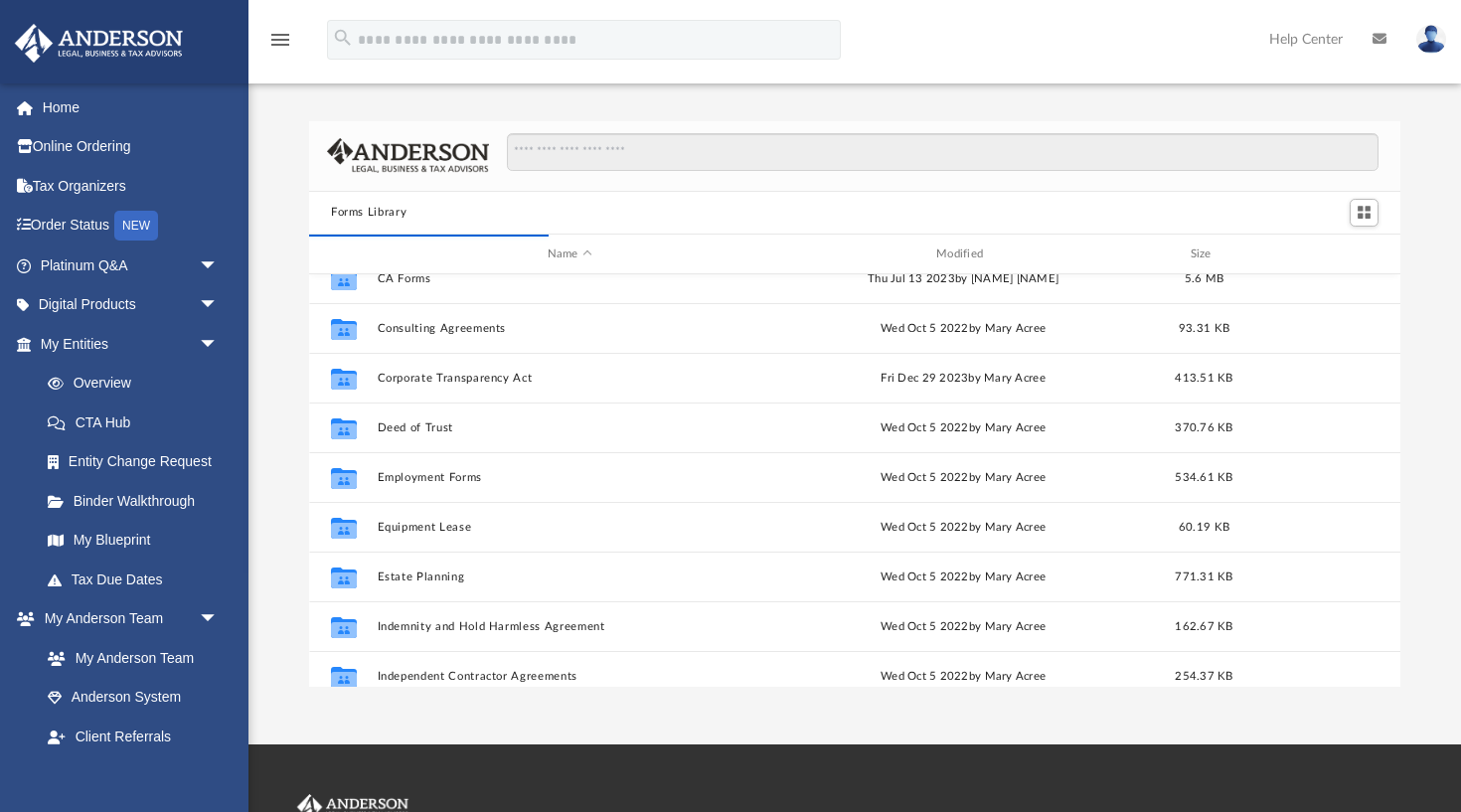 scroll, scrollTop: 33, scrollLeft: 0, axis: vertical 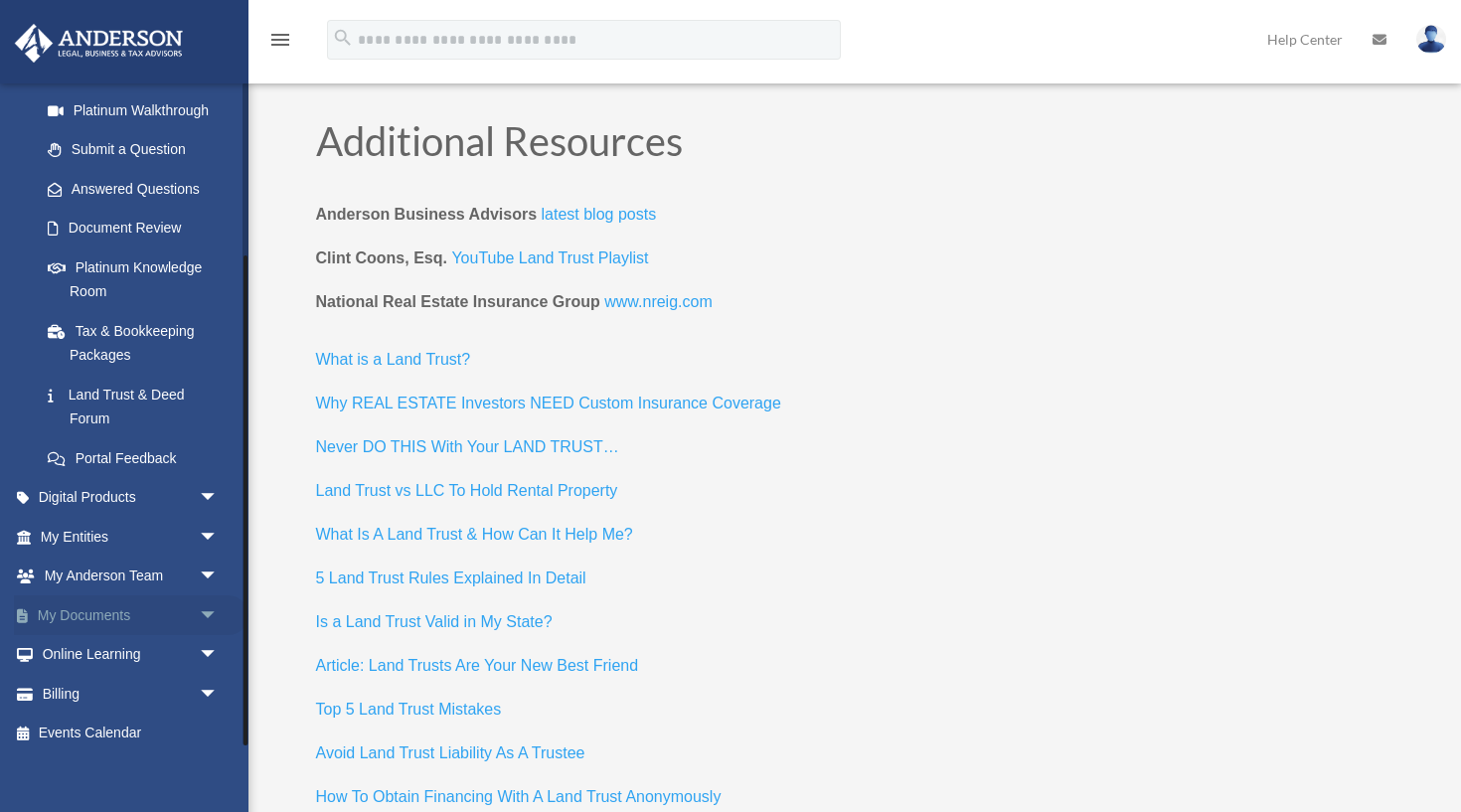 click on "My Documents arrow_drop_down" at bounding box center [131, 615] 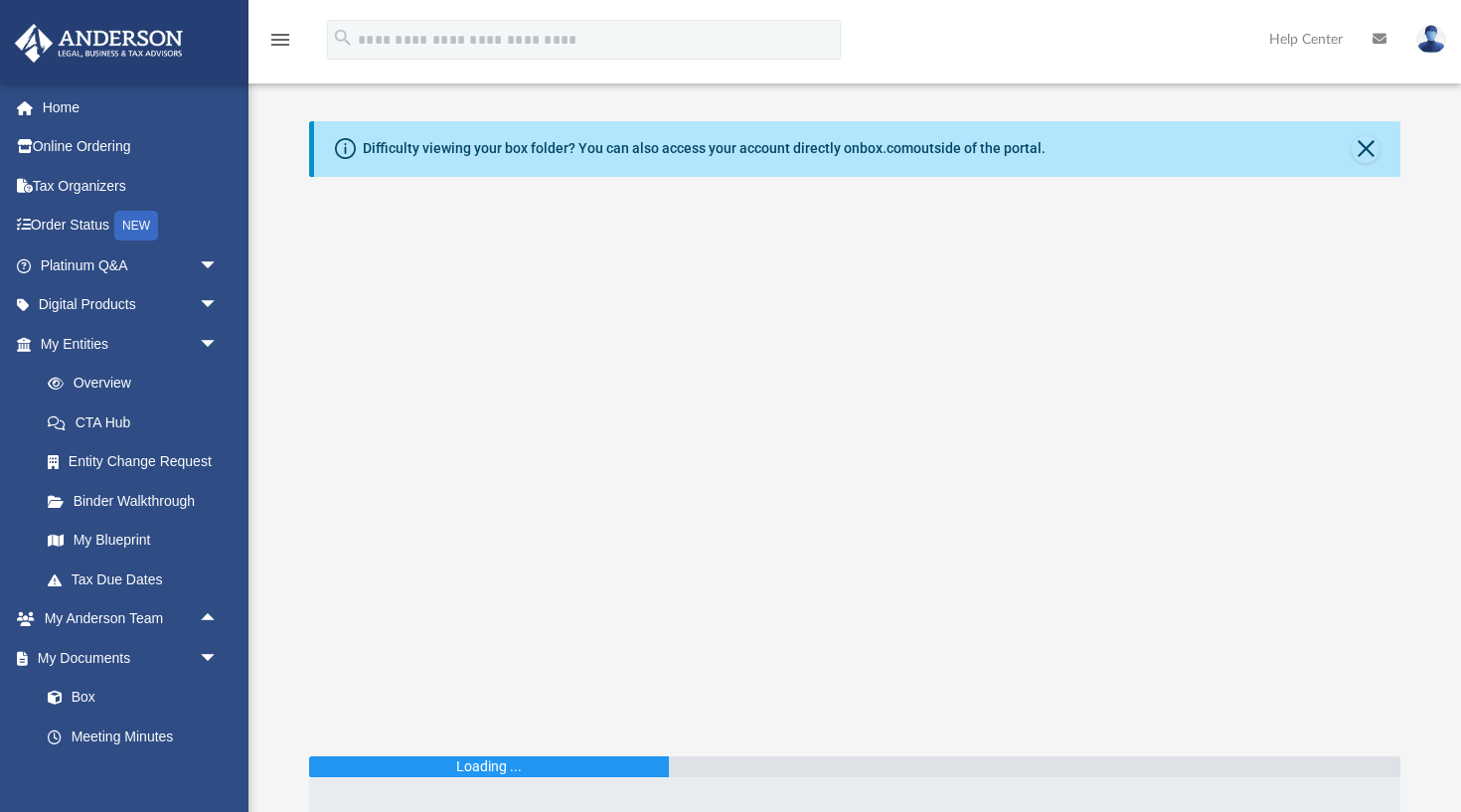 scroll, scrollTop: 0, scrollLeft: 0, axis: both 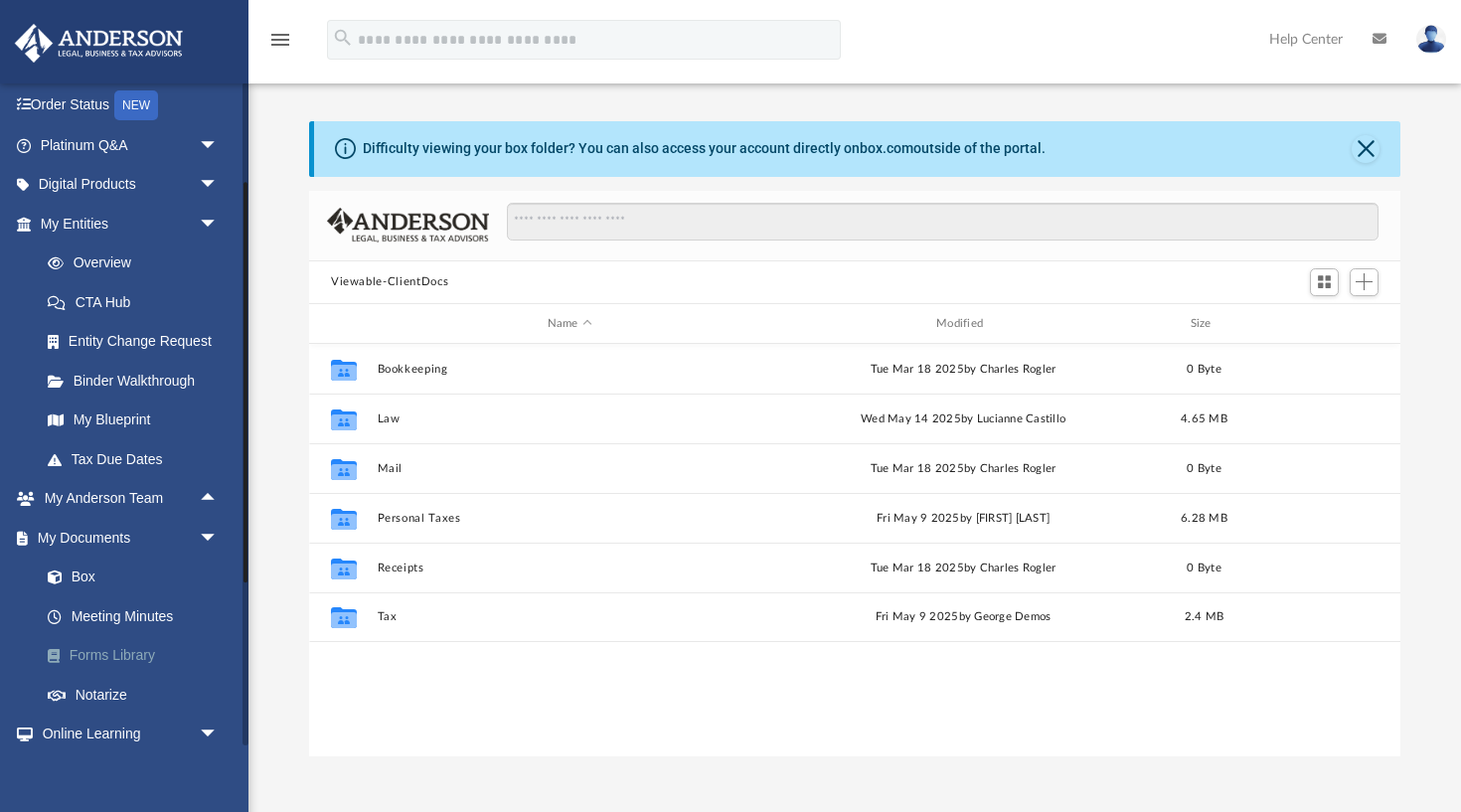 click on "Forms Library" at bounding box center (138, 656) 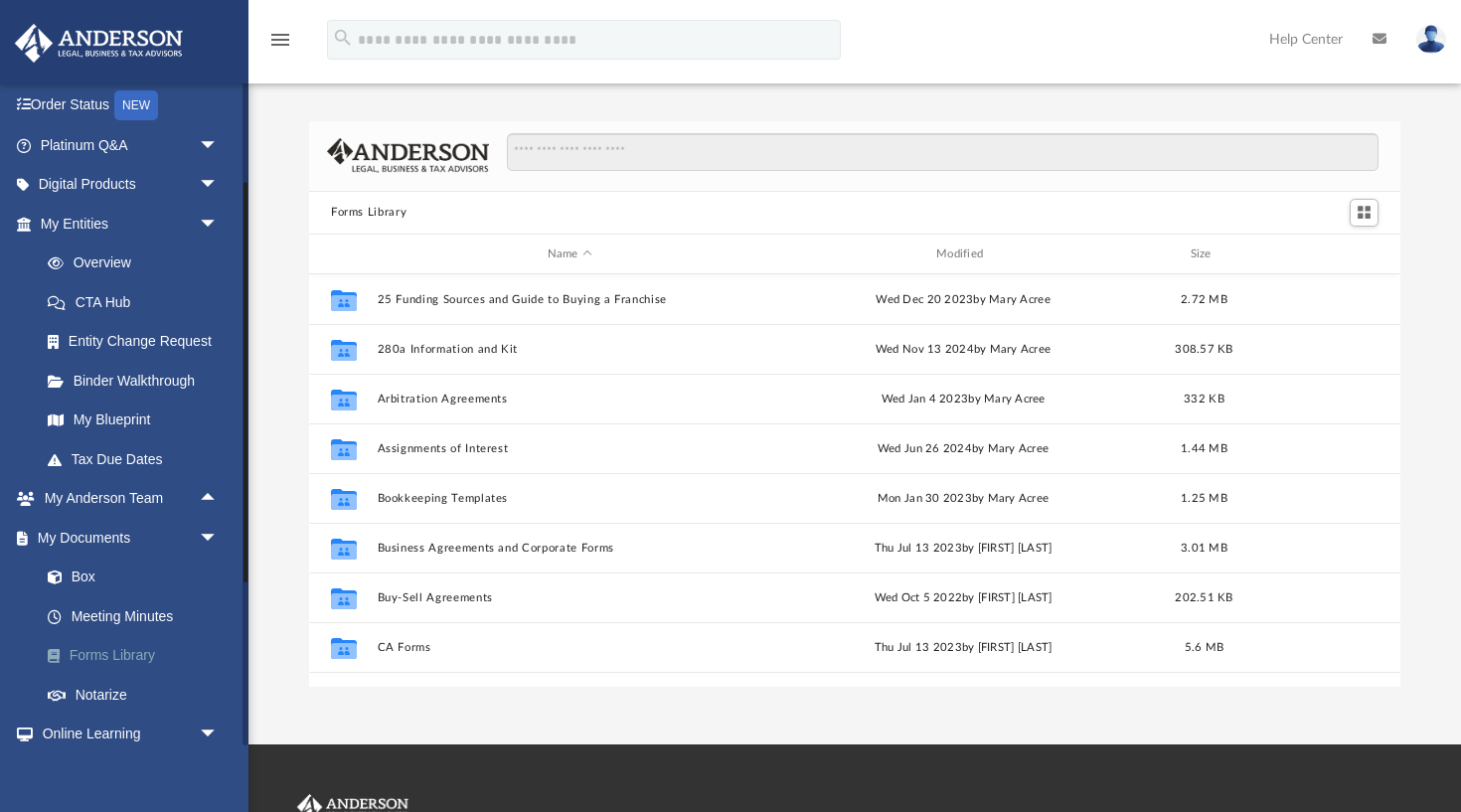 scroll, scrollTop: 1, scrollLeft: 1, axis: both 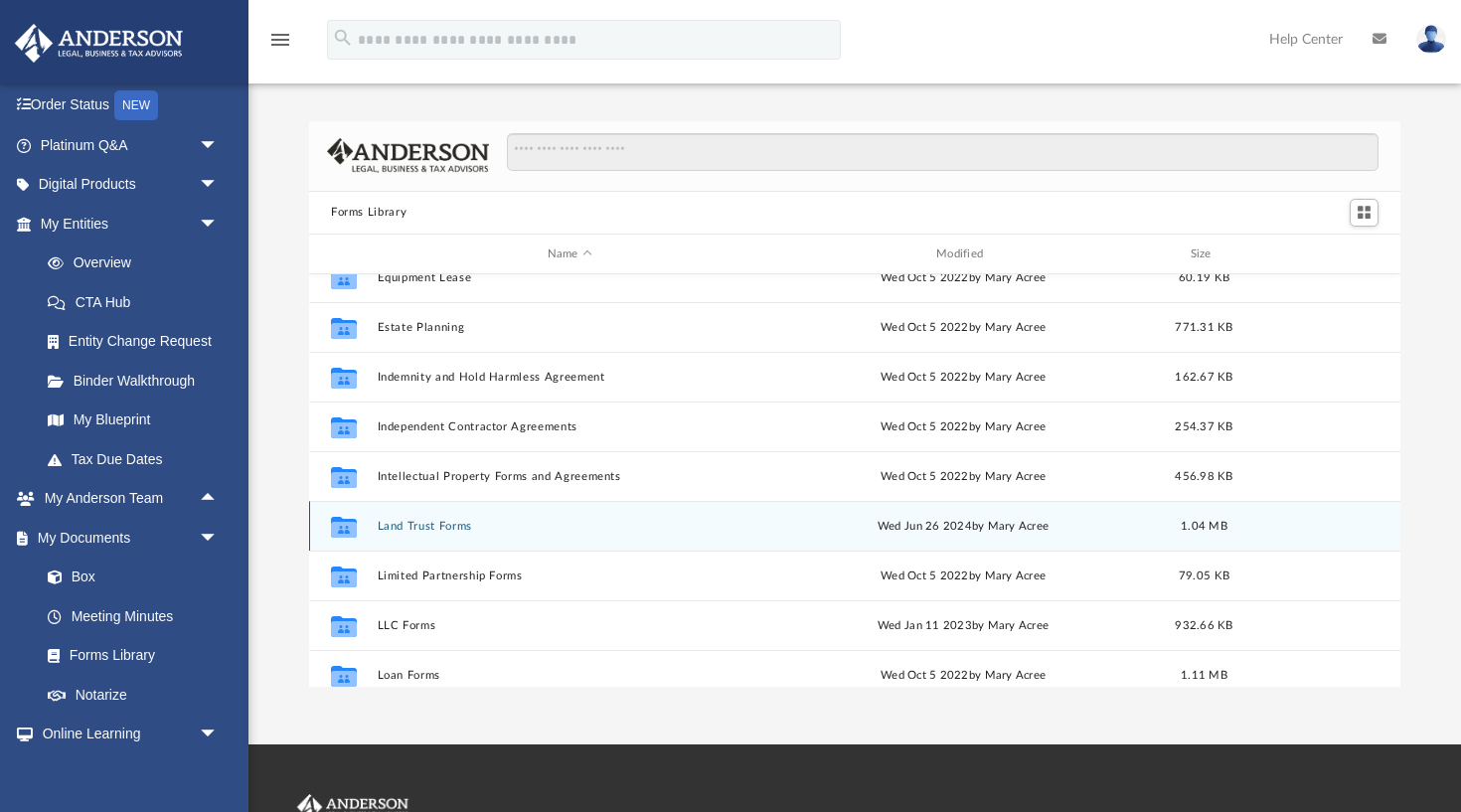 click on "Land Trust Forms" at bounding box center (569, 526) 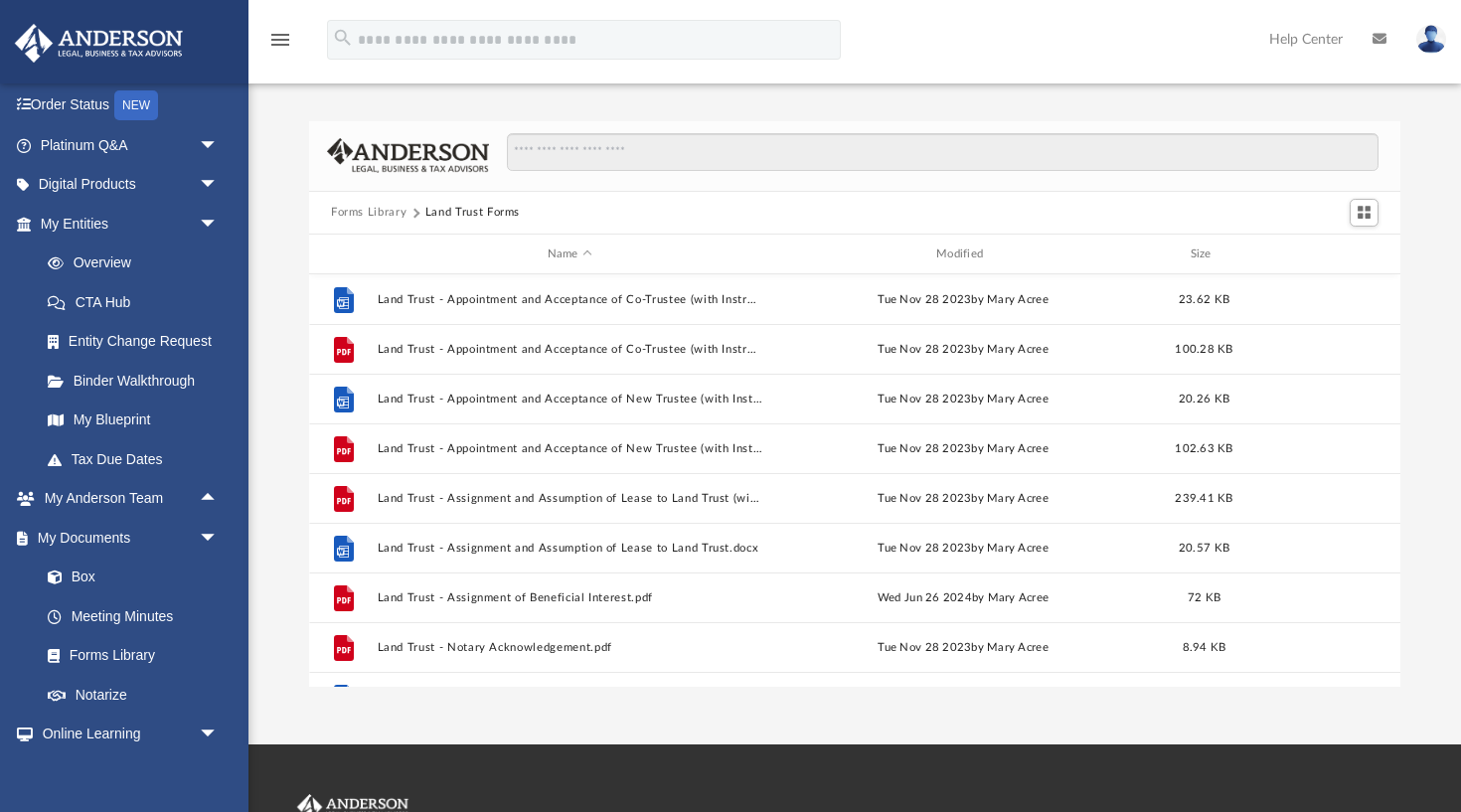 scroll, scrollTop: 0, scrollLeft: 0, axis: both 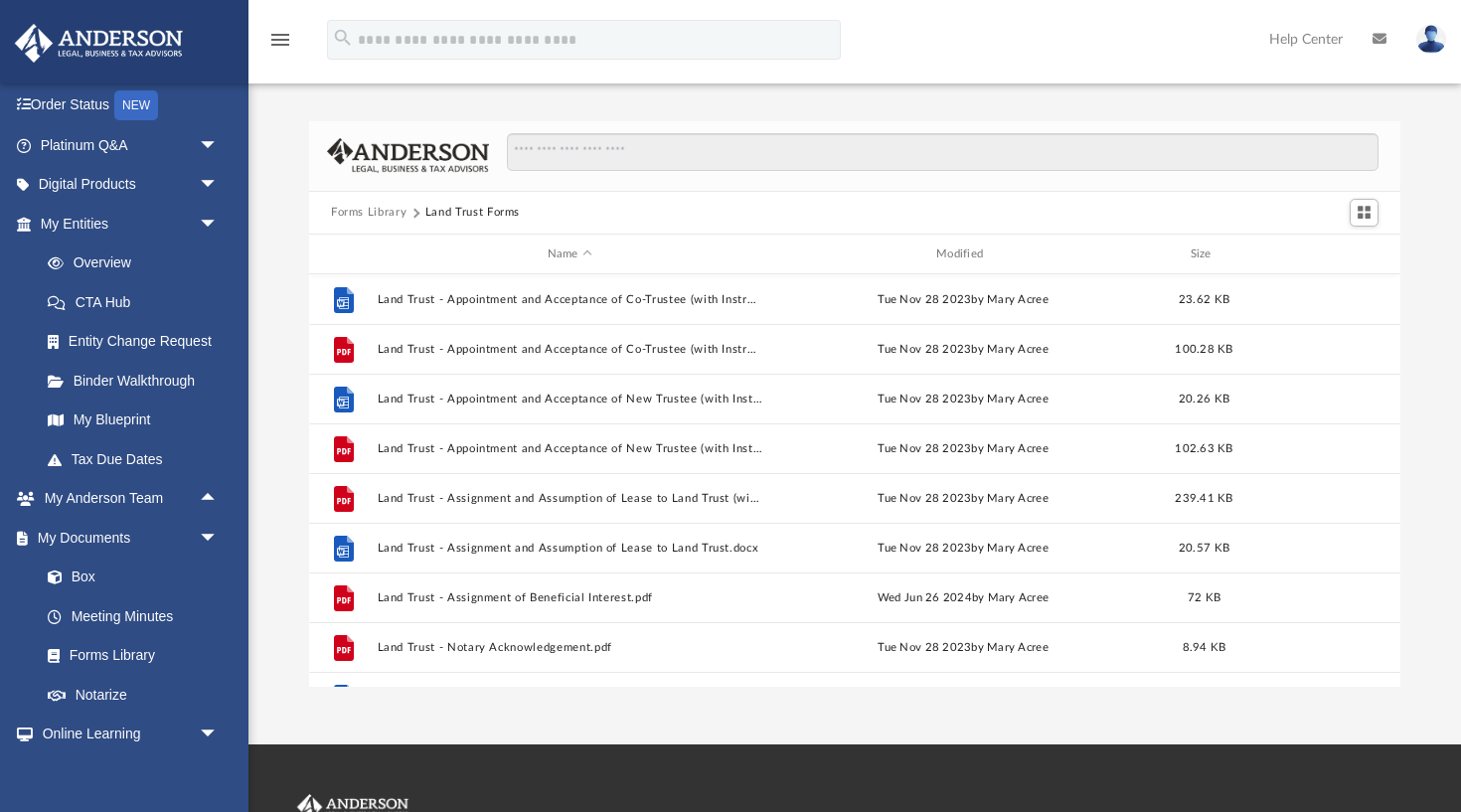 click on "Forms Library" at bounding box center (369, 213) 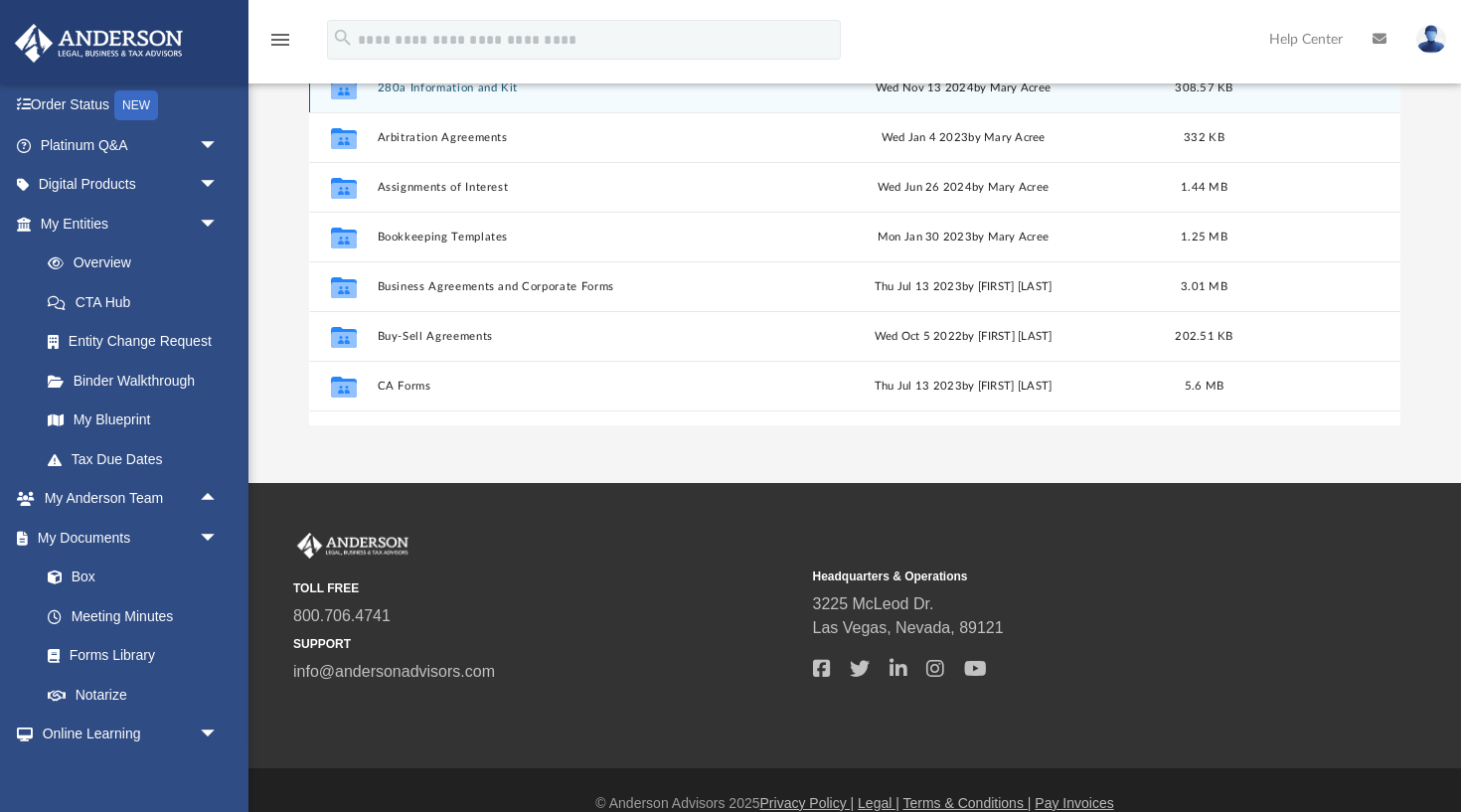 scroll, scrollTop: 264, scrollLeft: 0, axis: vertical 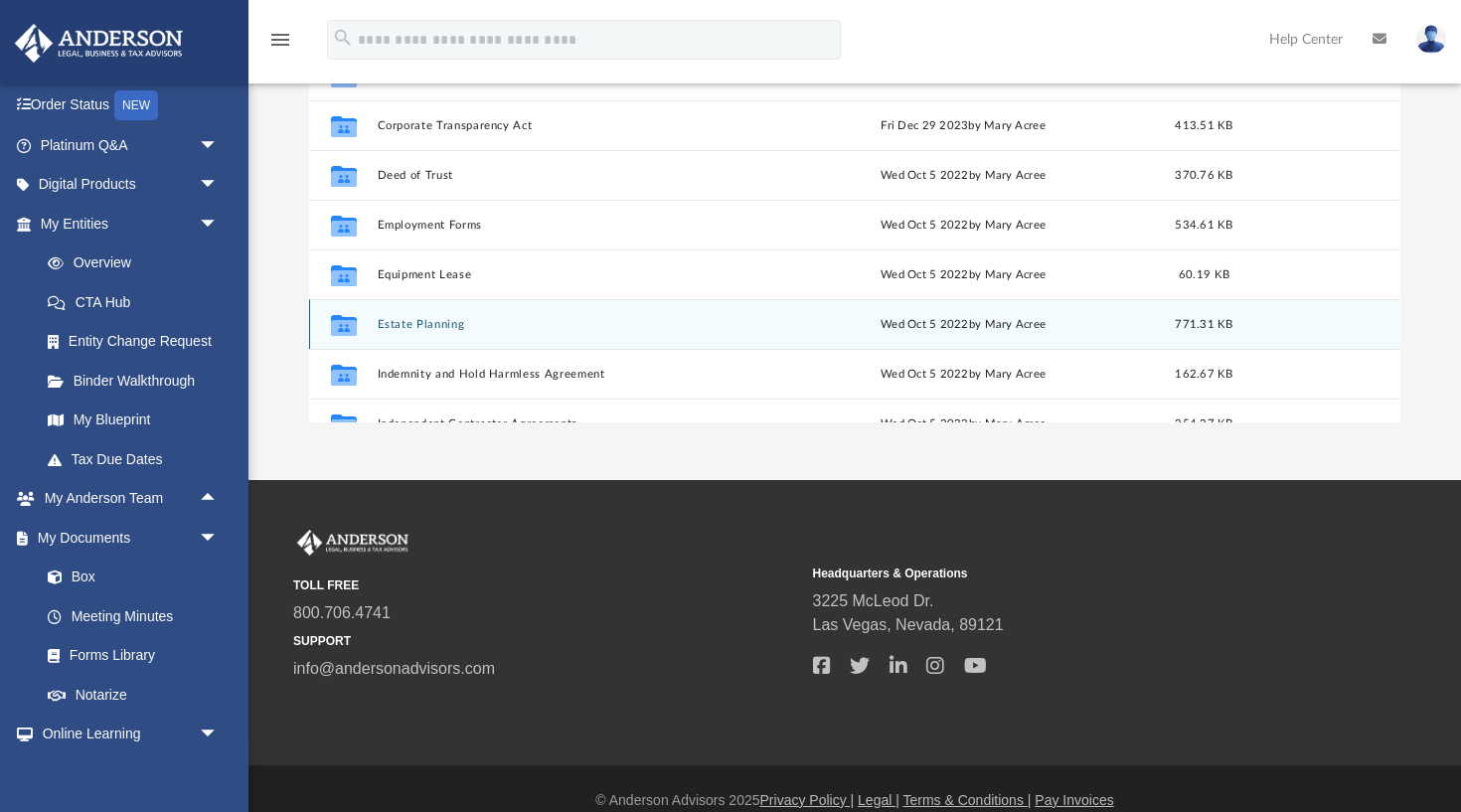 click on "Estate Planning" at bounding box center [569, 324] 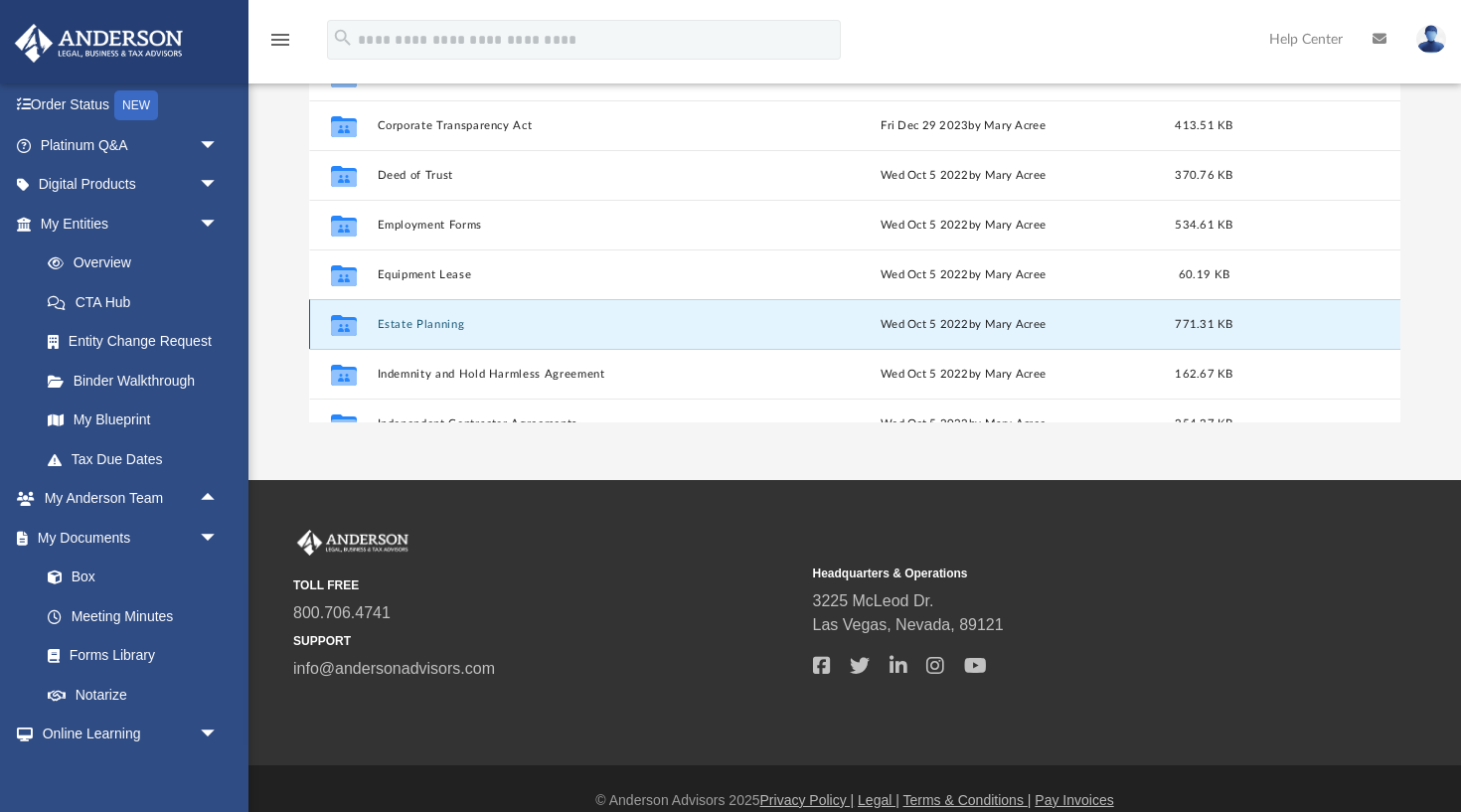 scroll, scrollTop: 0, scrollLeft: 0, axis: both 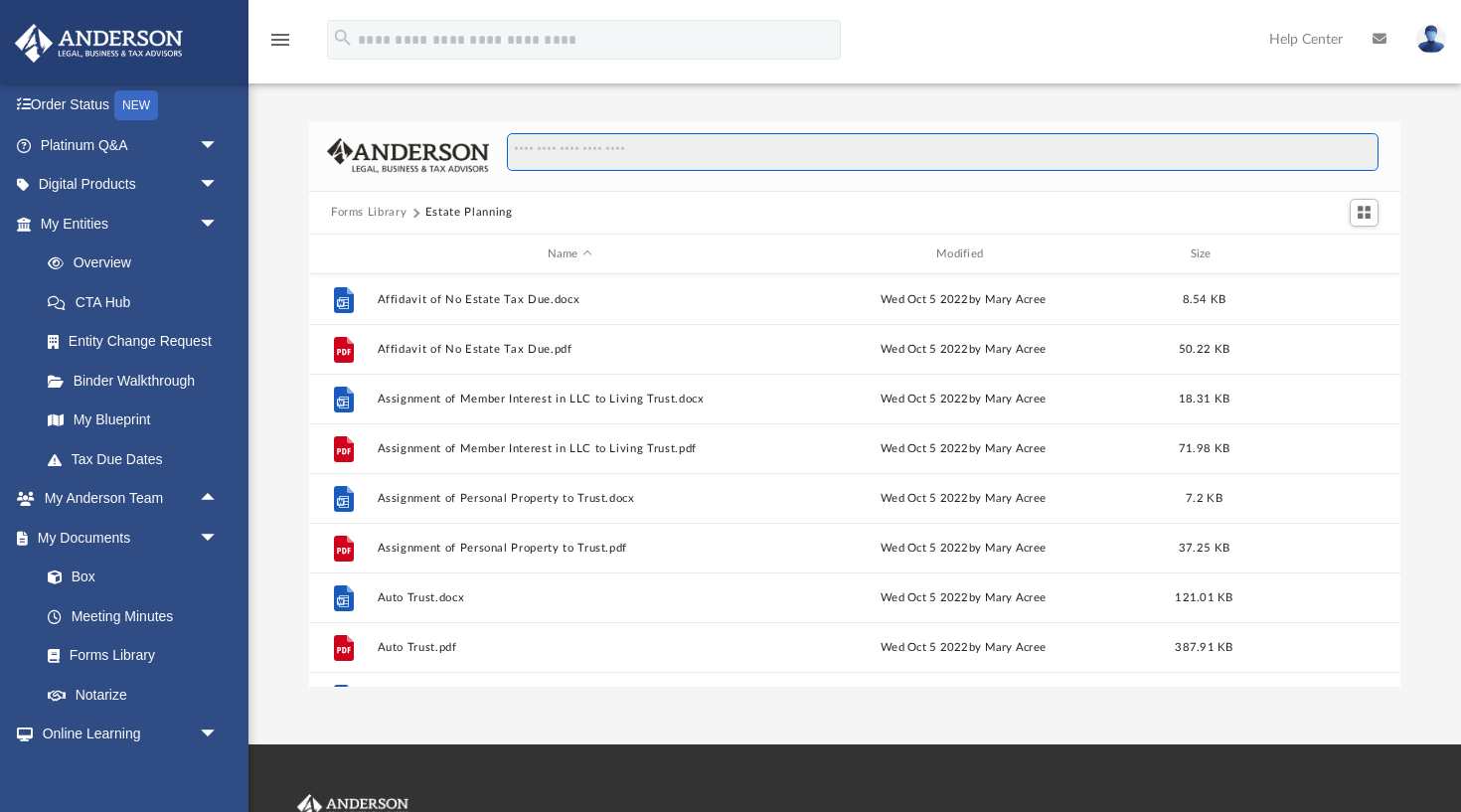 click at bounding box center [942, 152] 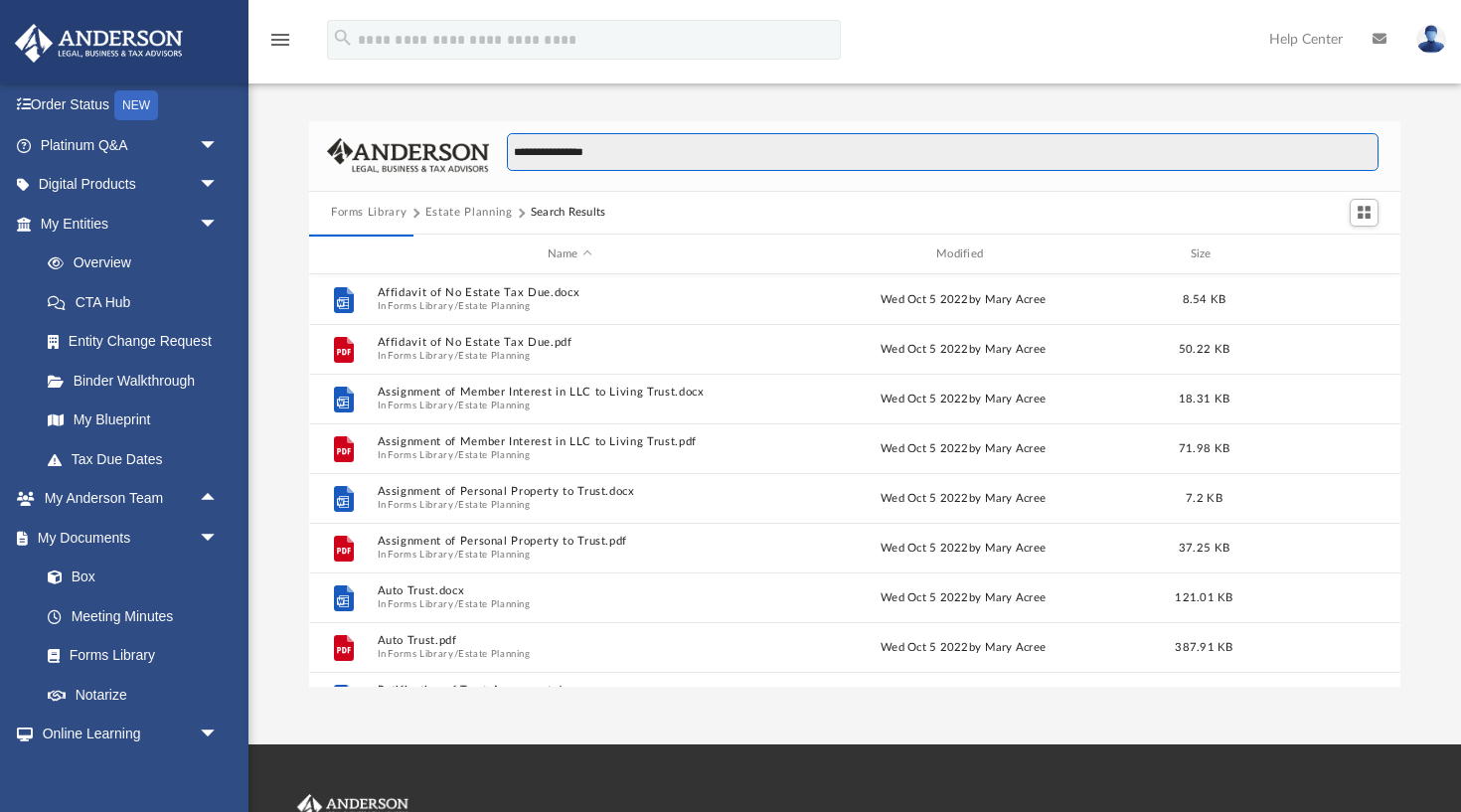 type on "**********" 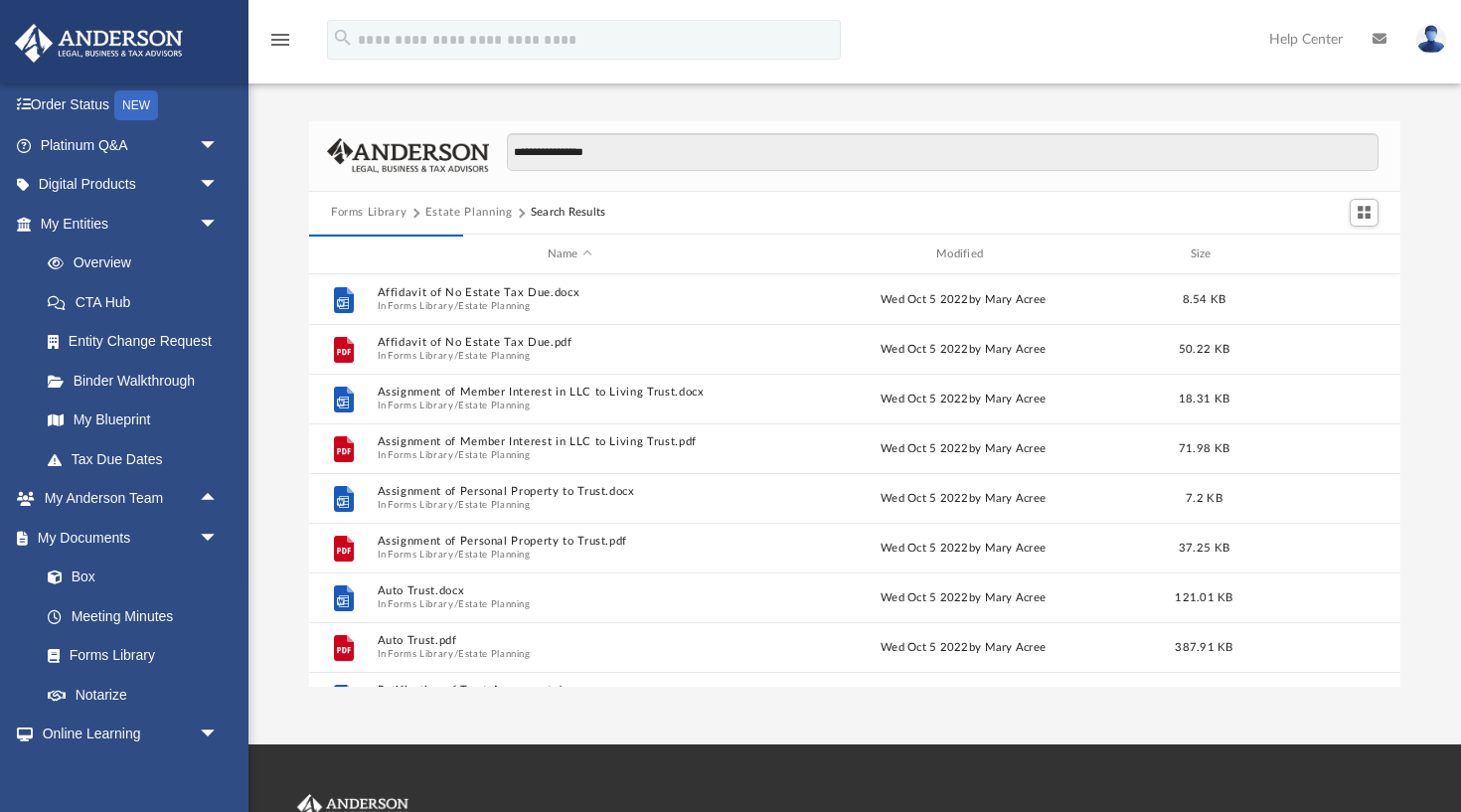 click on "menu
search
Site Menu		            	 add
jahok@icloud.com
My Profile
Reset Password
Logout
Help Center" at bounding box center (730, 49) 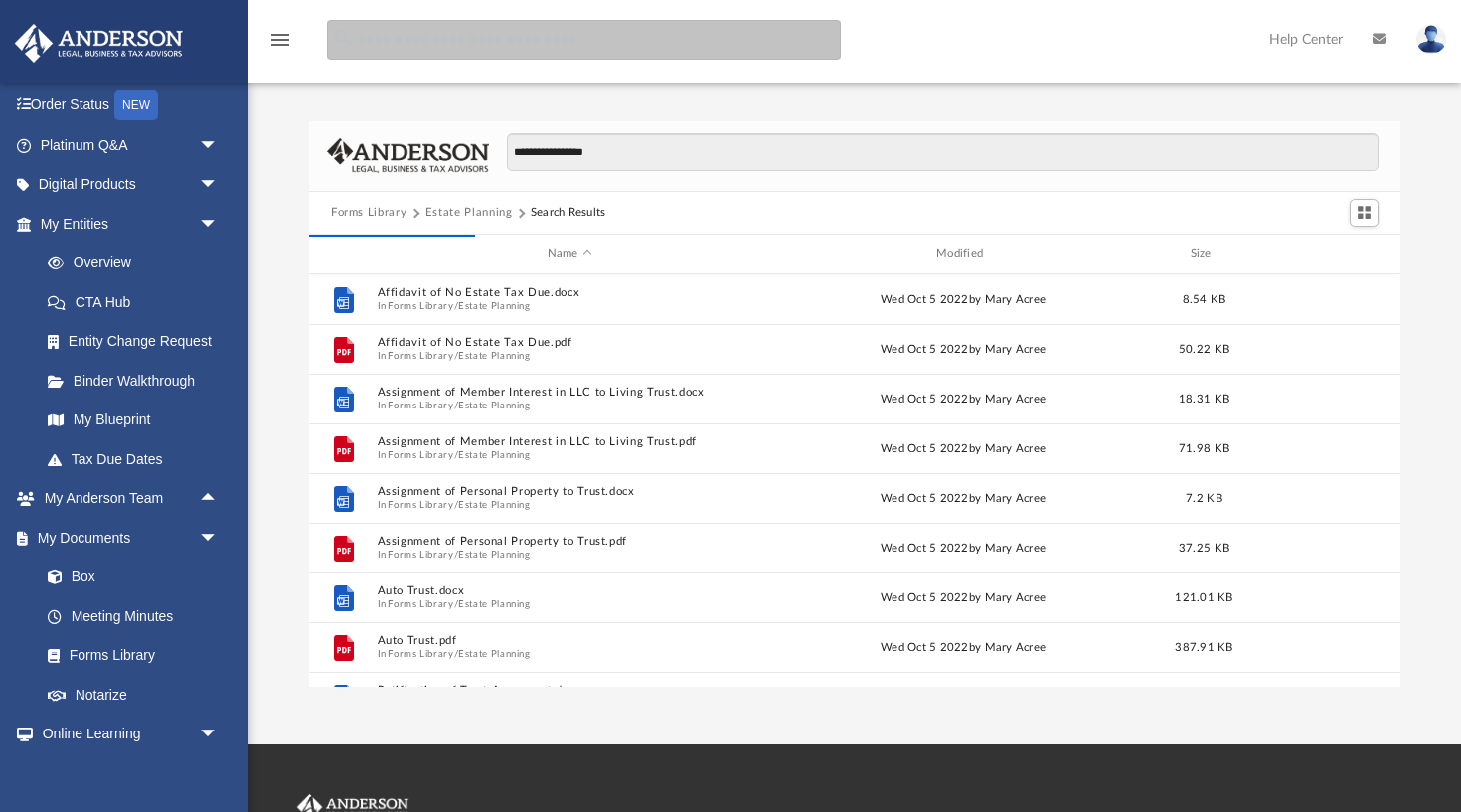 click at bounding box center [583, 40] 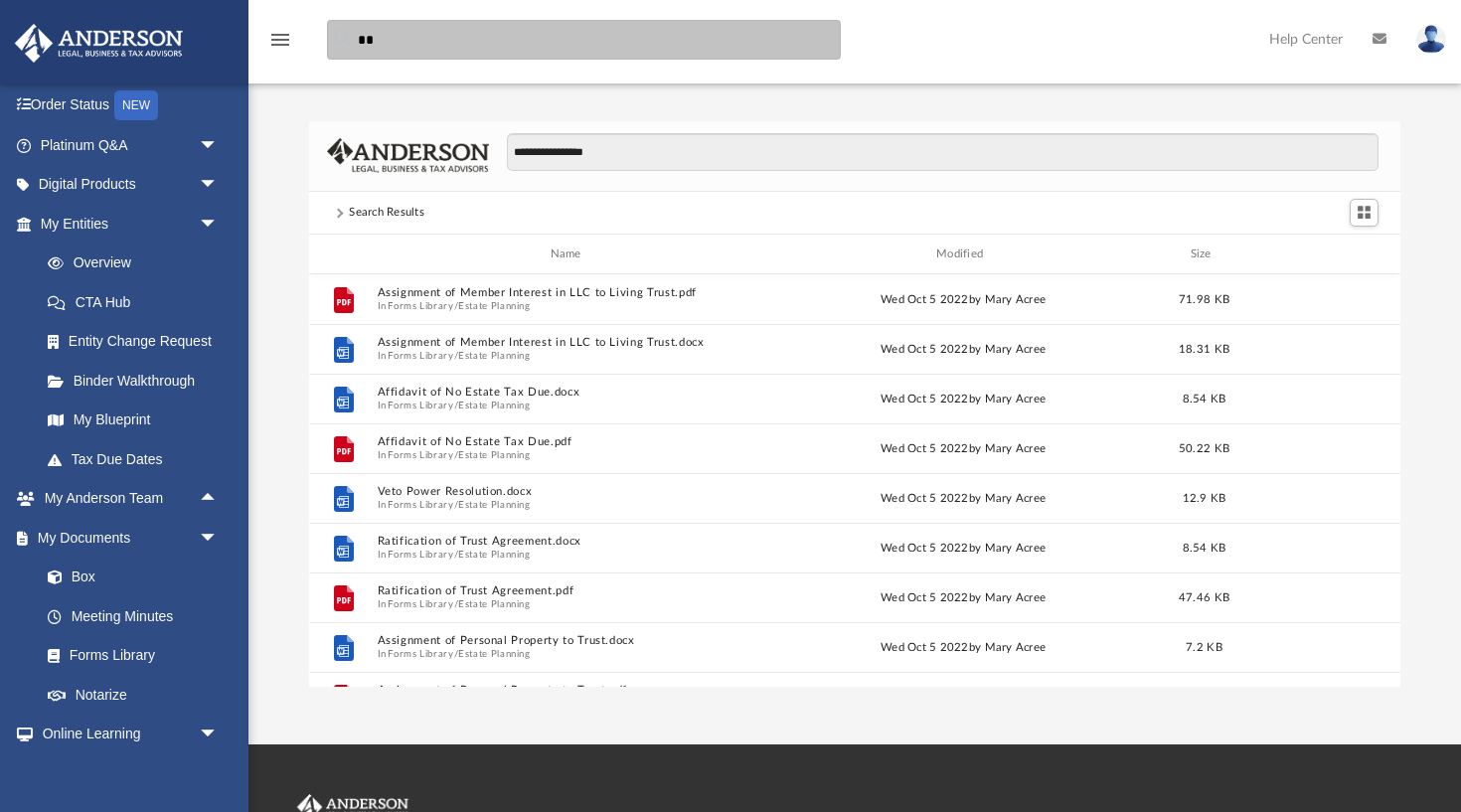 type on "*" 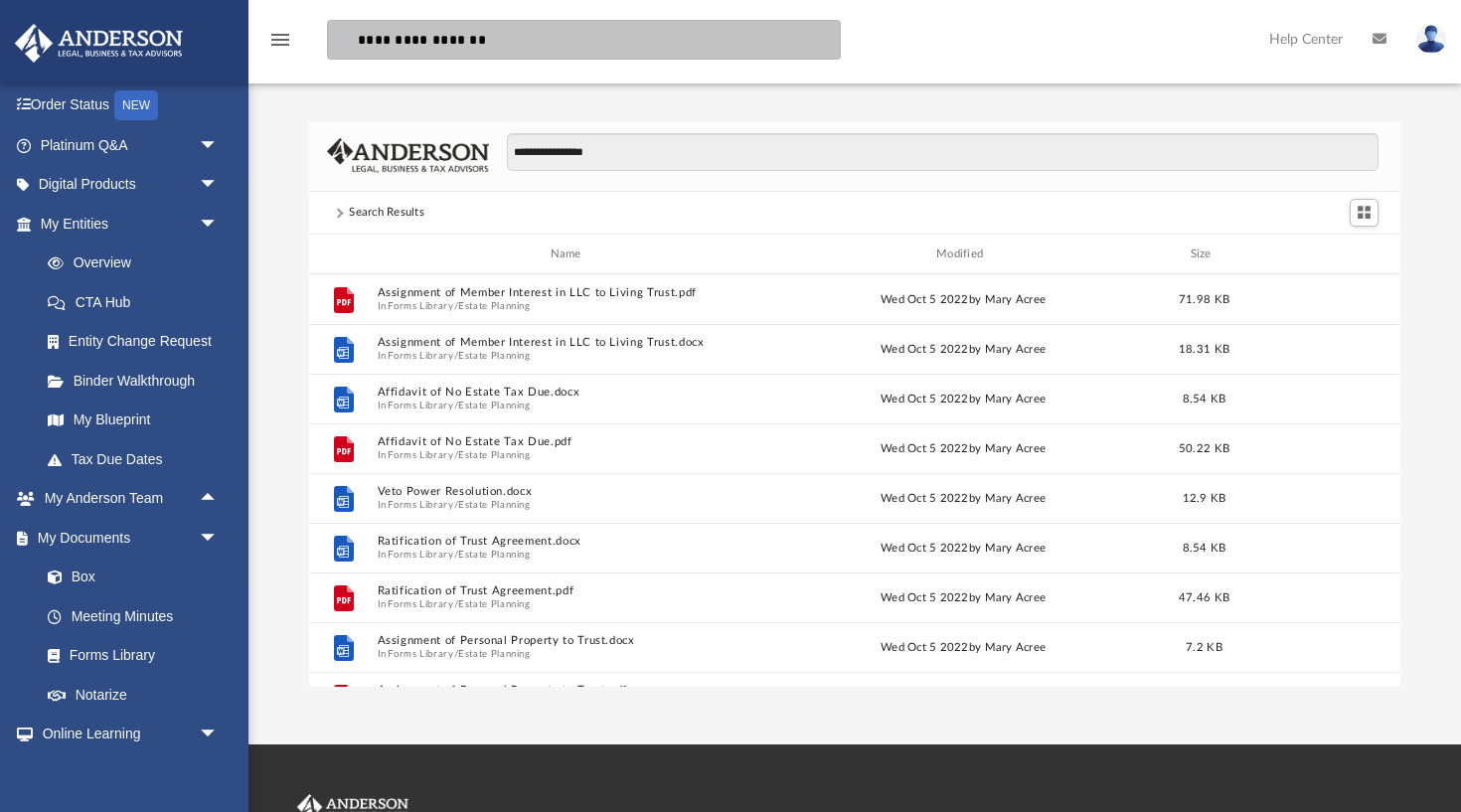 type on "**********" 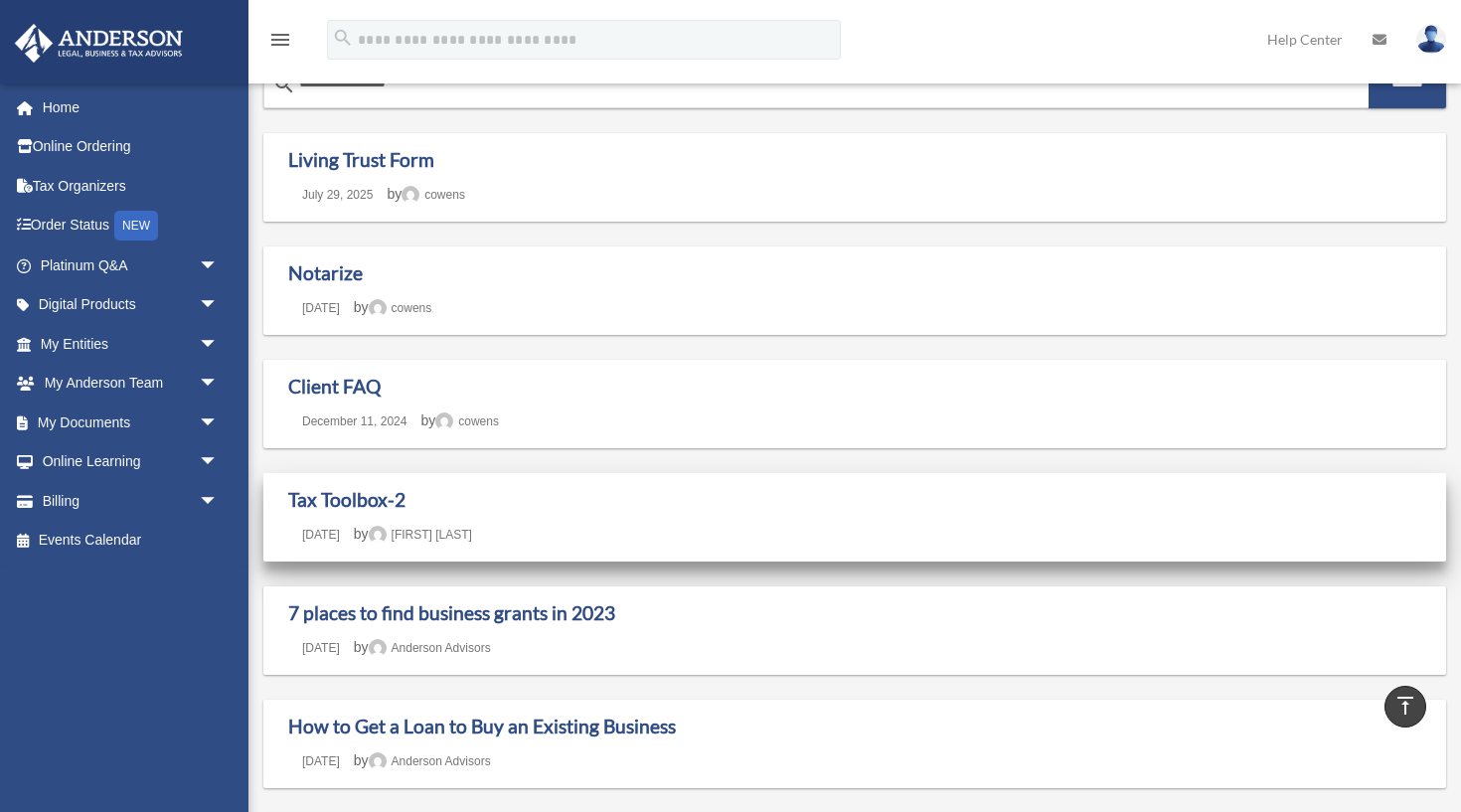 scroll, scrollTop: 0, scrollLeft: 0, axis: both 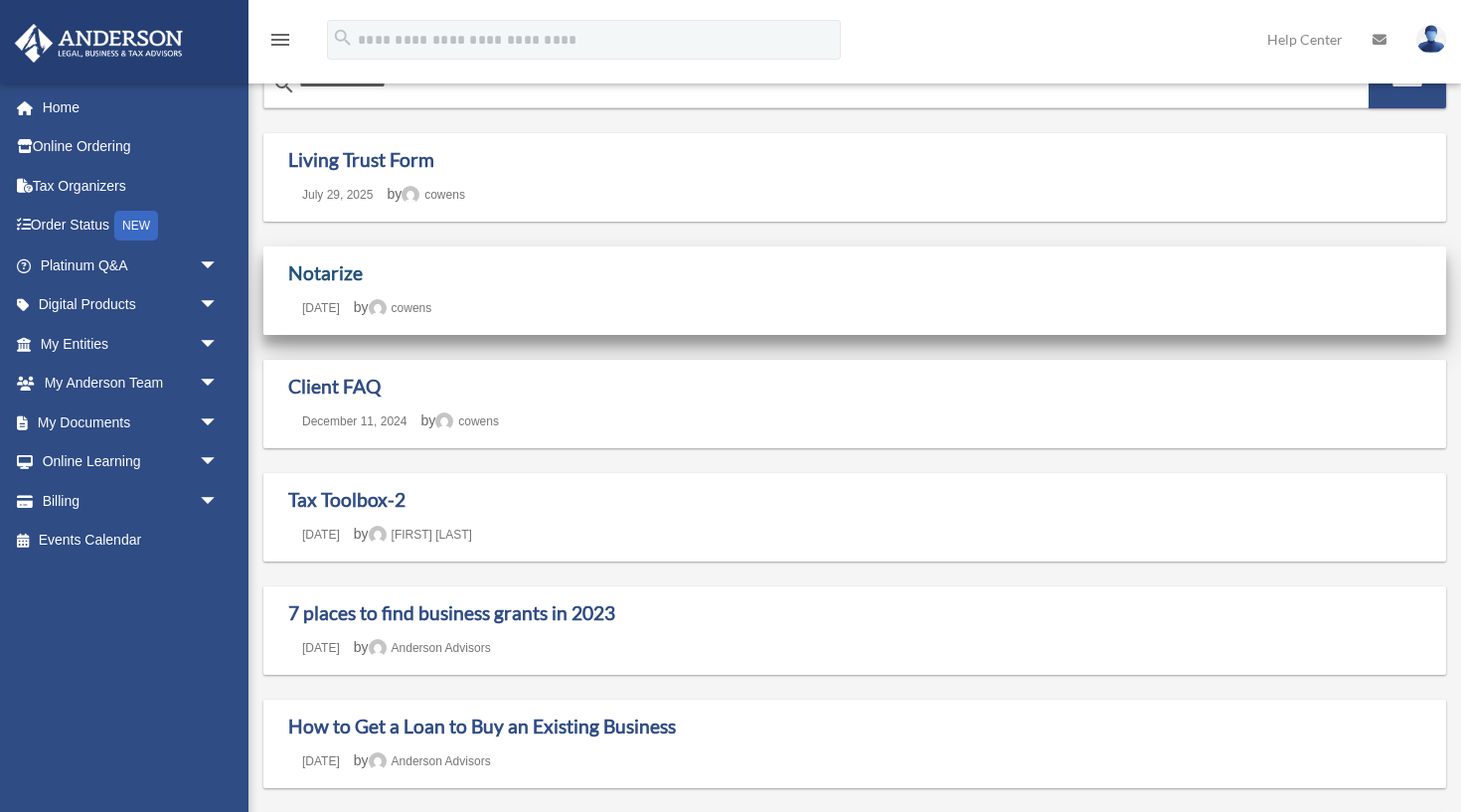 click on "Notarize" at bounding box center (325, 272) 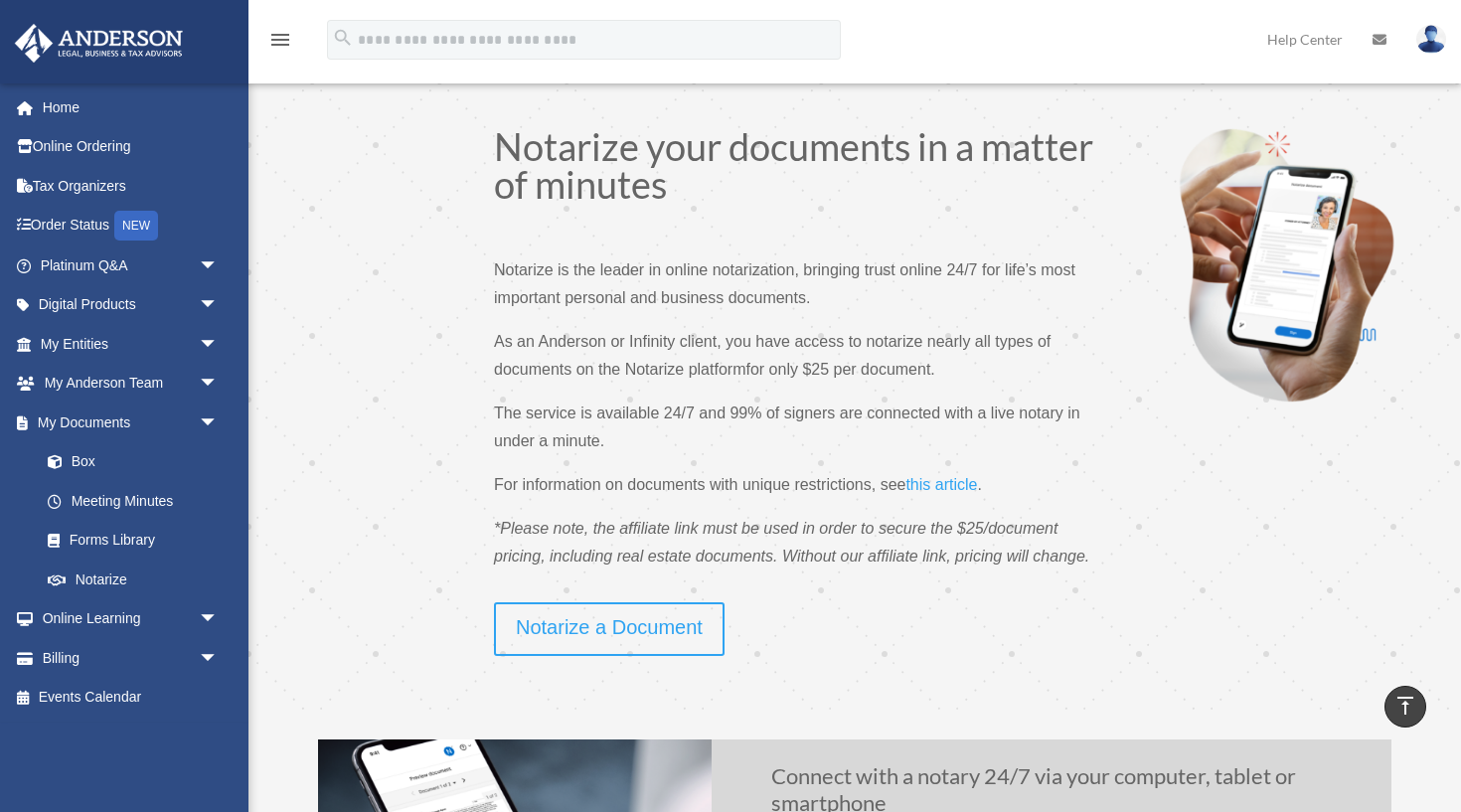 scroll, scrollTop: 0, scrollLeft: 0, axis: both 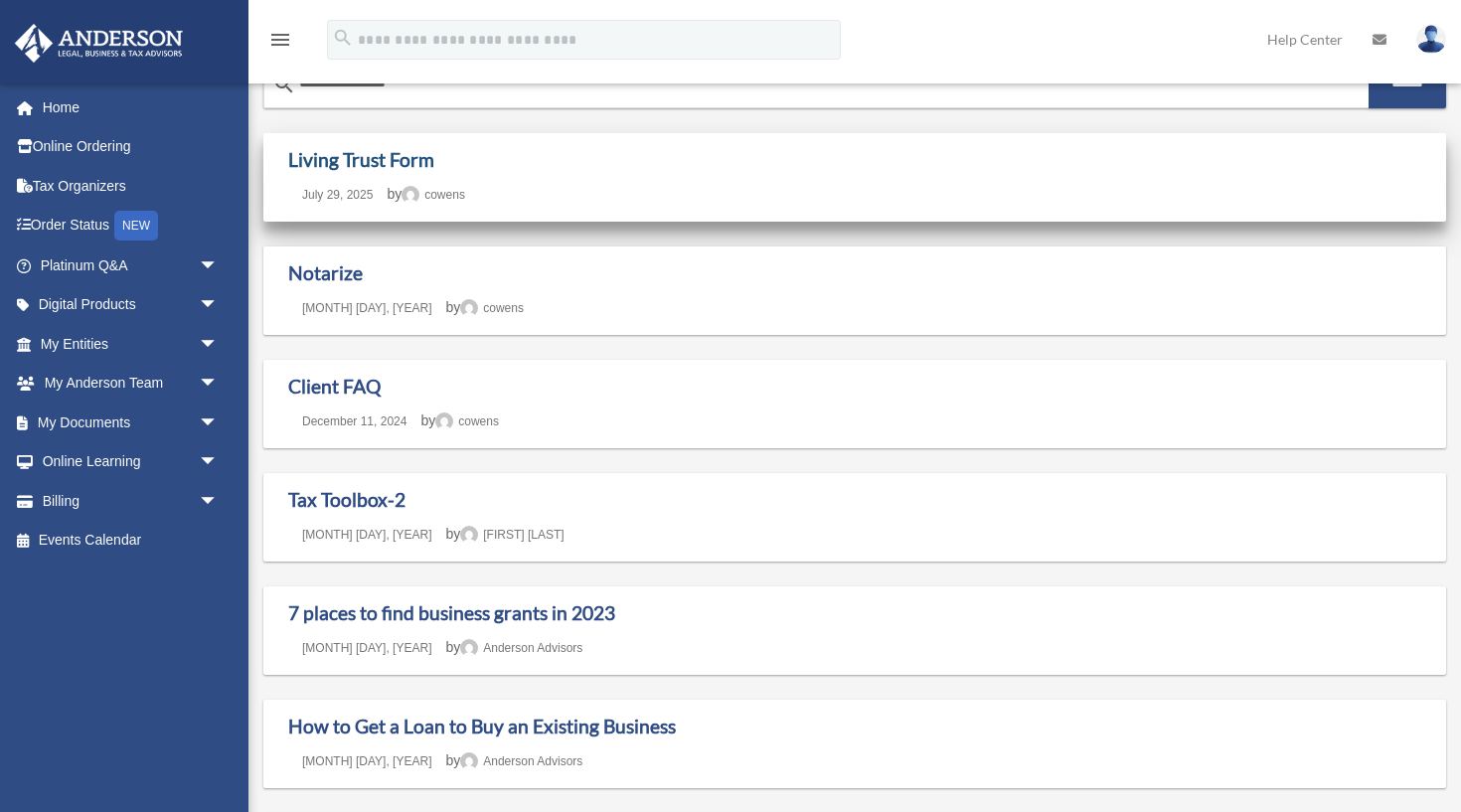 click on "Living Trust Form" at bounding box center (361, 159) 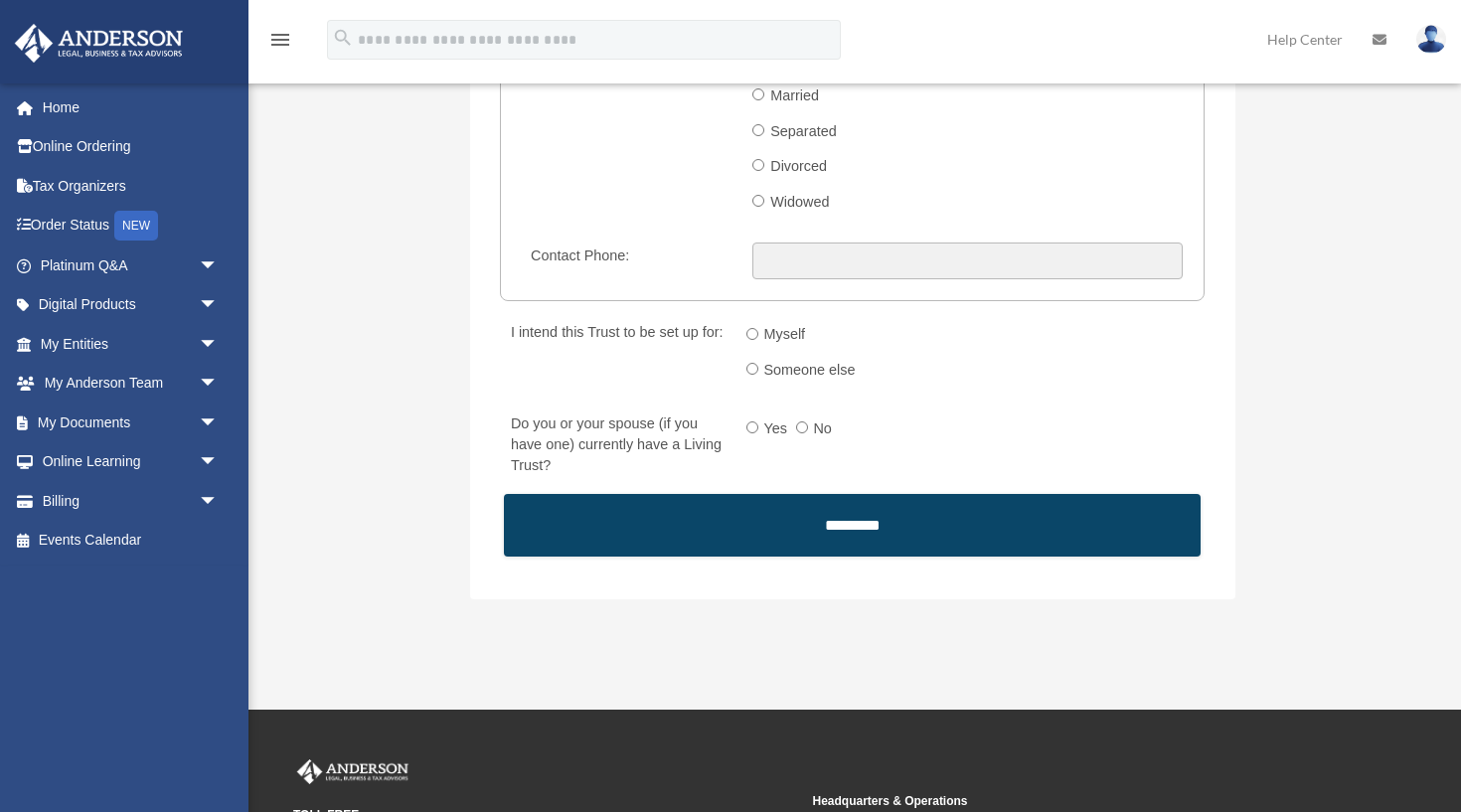 scroll, scrollTop: 3162, scrollLeft: 0, axis: vertical 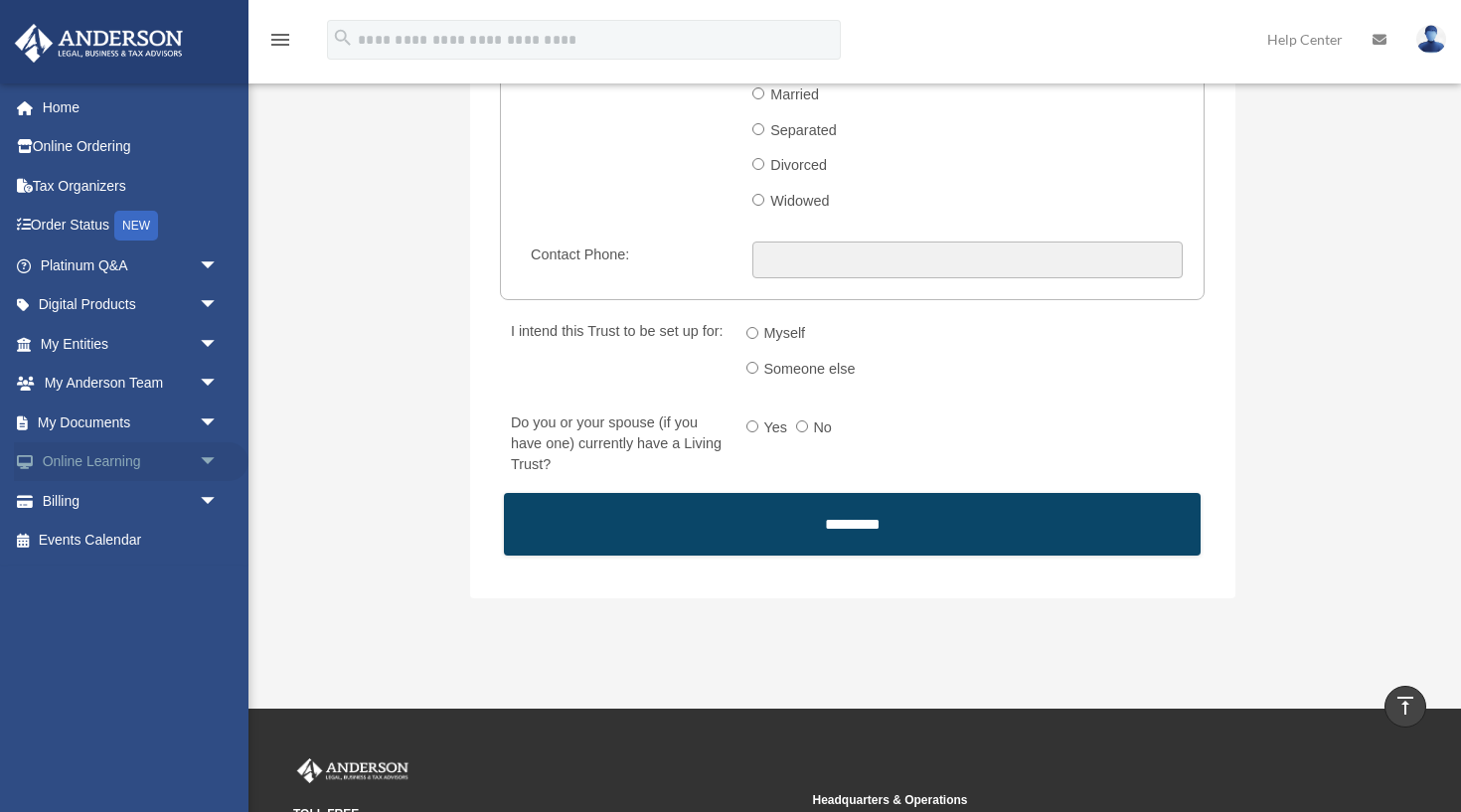 click on "arrow_drop_down" at bounding box center (219, 462) 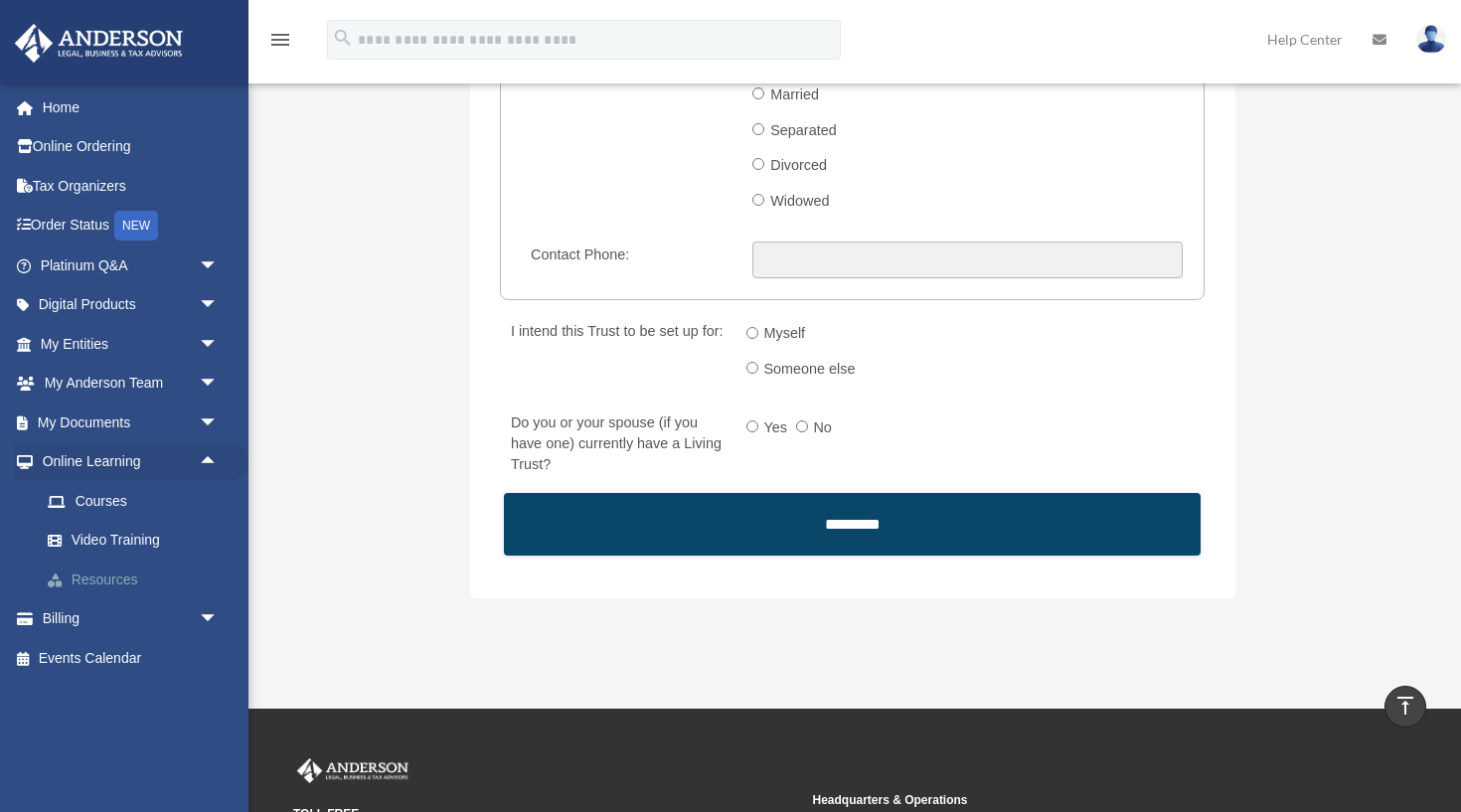 click on "Resources" at bounding box center [138, 579] 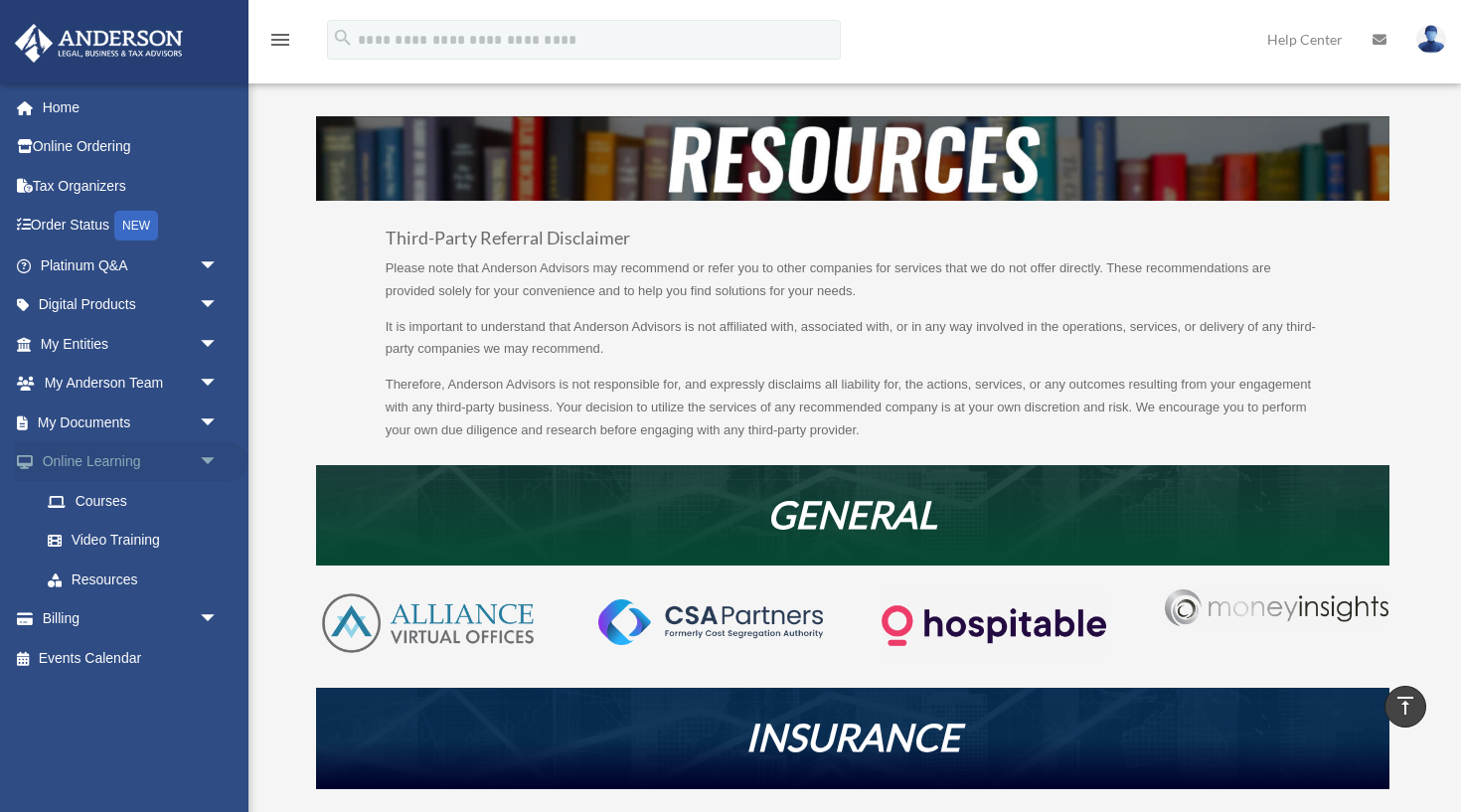 scroll, scrollTop: 0, scrollLeft: 0, axis: both 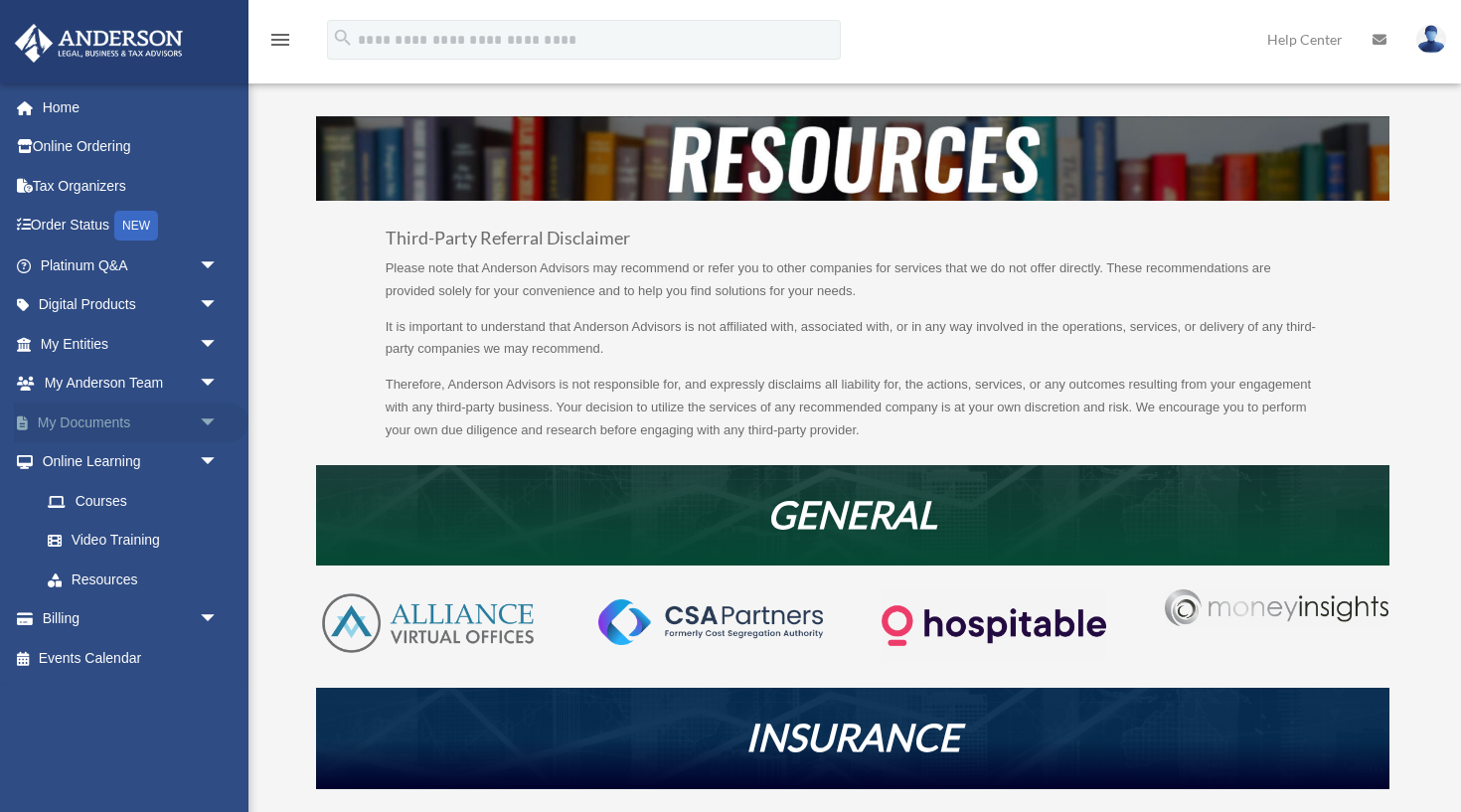 click on "arrow_drop_down" at bounding box center (219, 422) 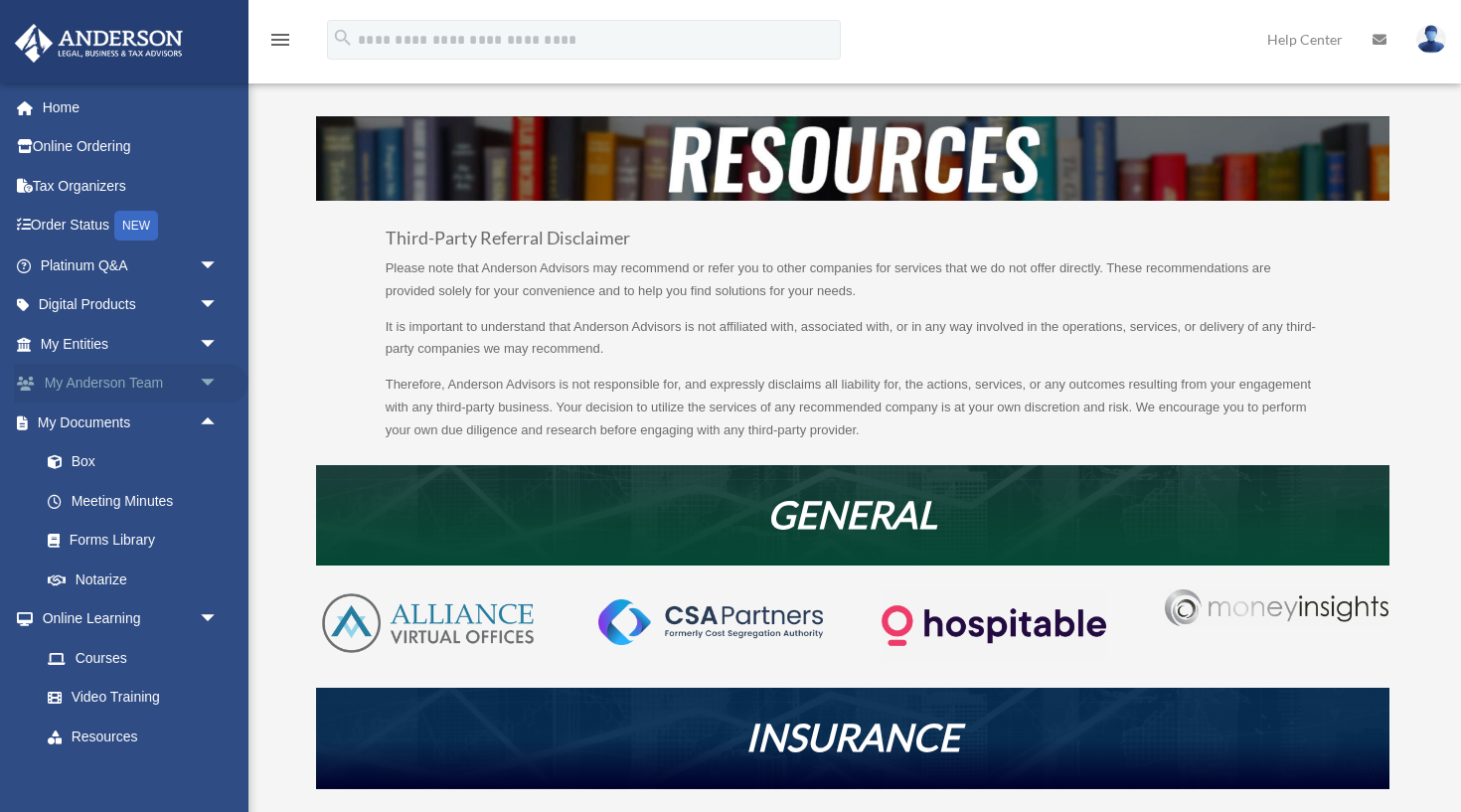 click on "arrow_drop_down" at bounding box center [219, 384] 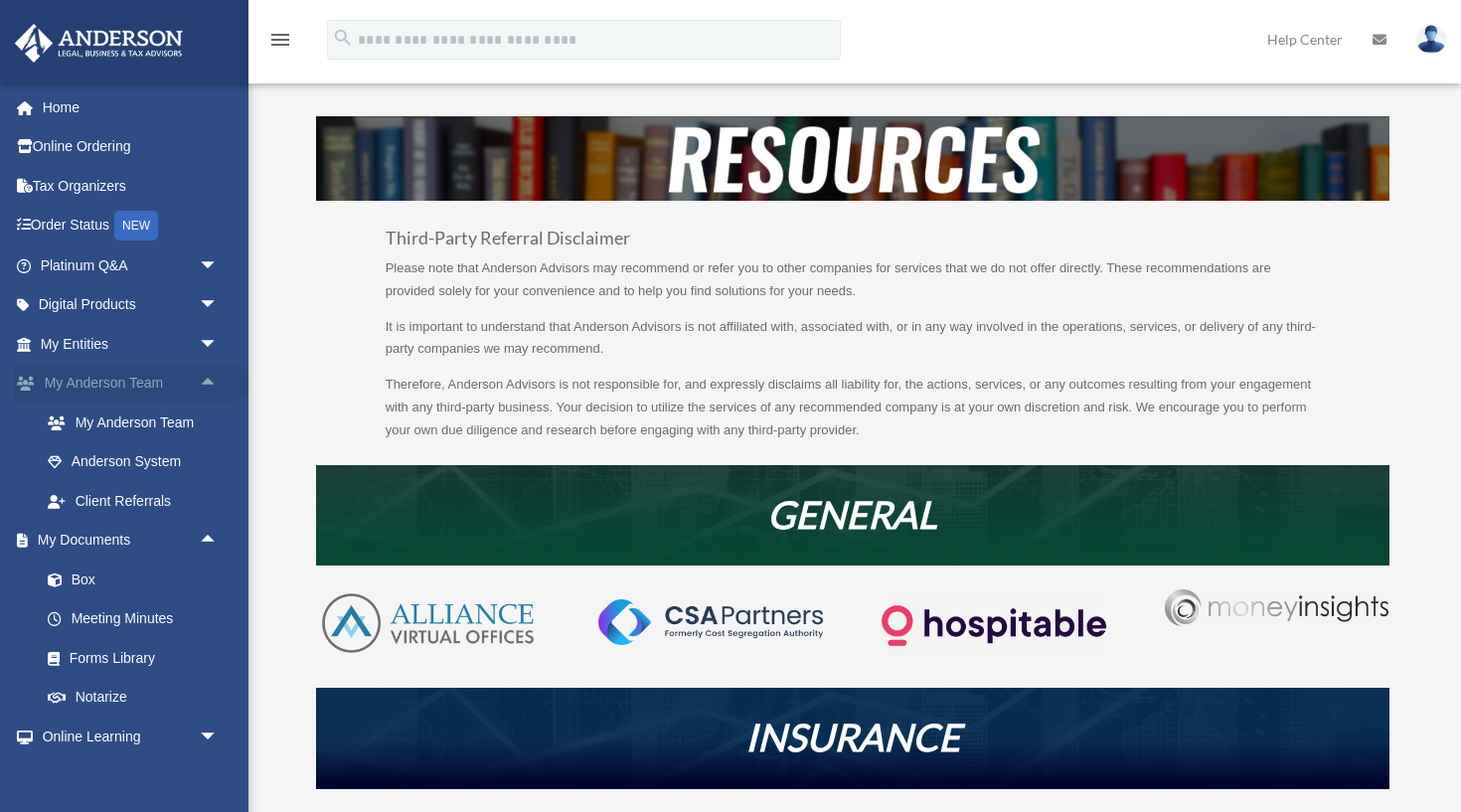 click on "arrow_drop_up" at bounding box center [219, 384] 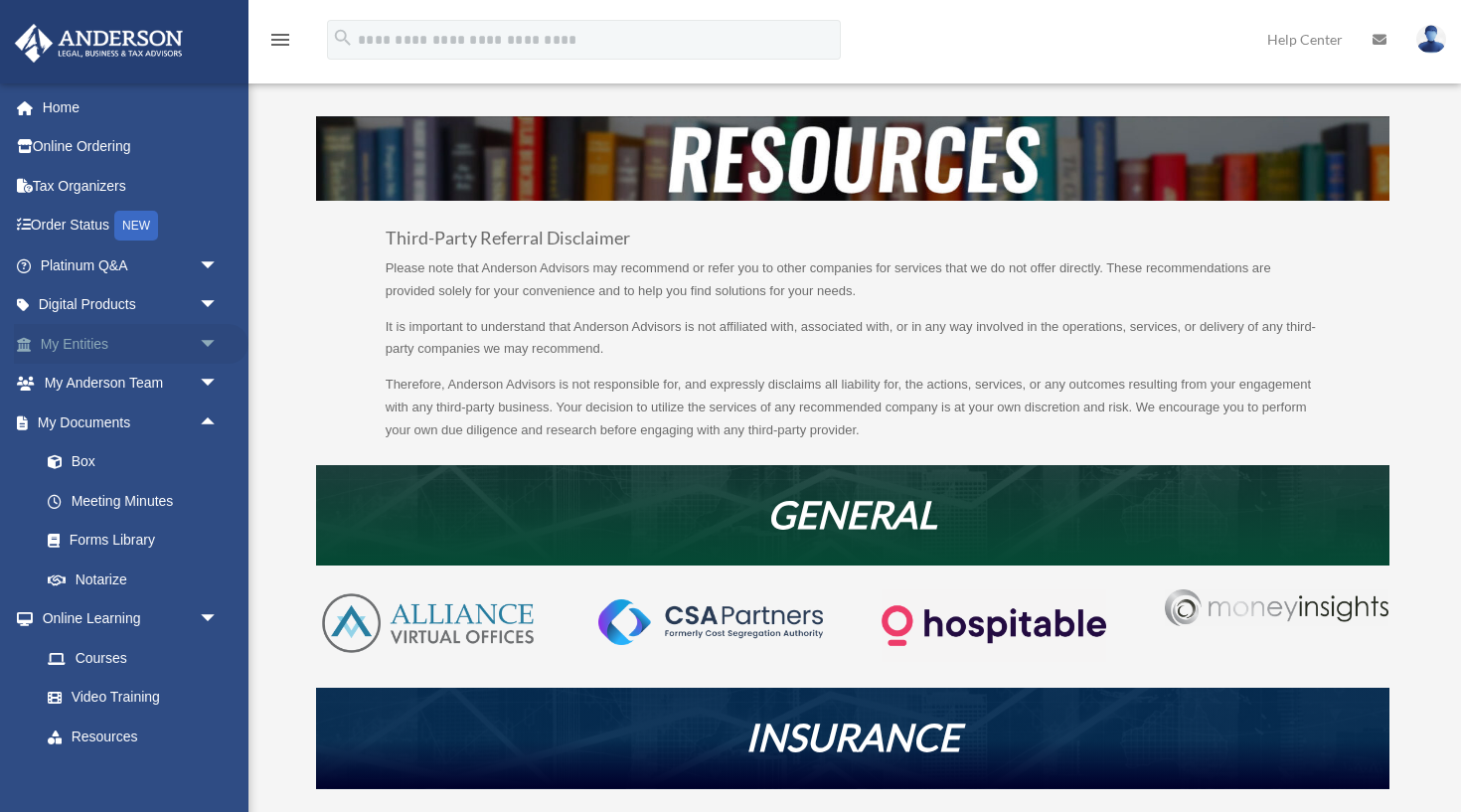 click on "arrow_drop_down" at bounding box center (219, 344) 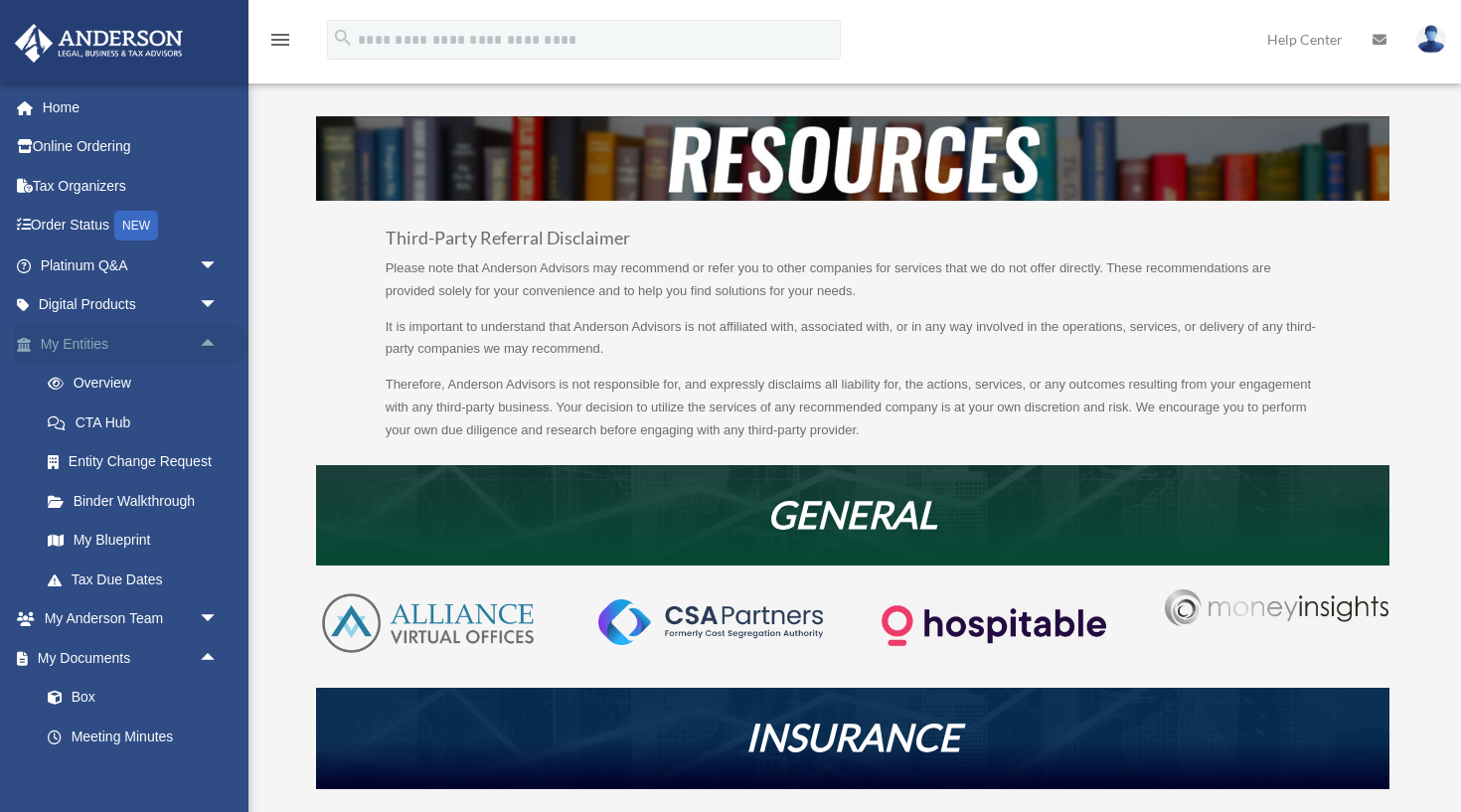 click on "arrow_drop_up" at bounding box center [219, 344] 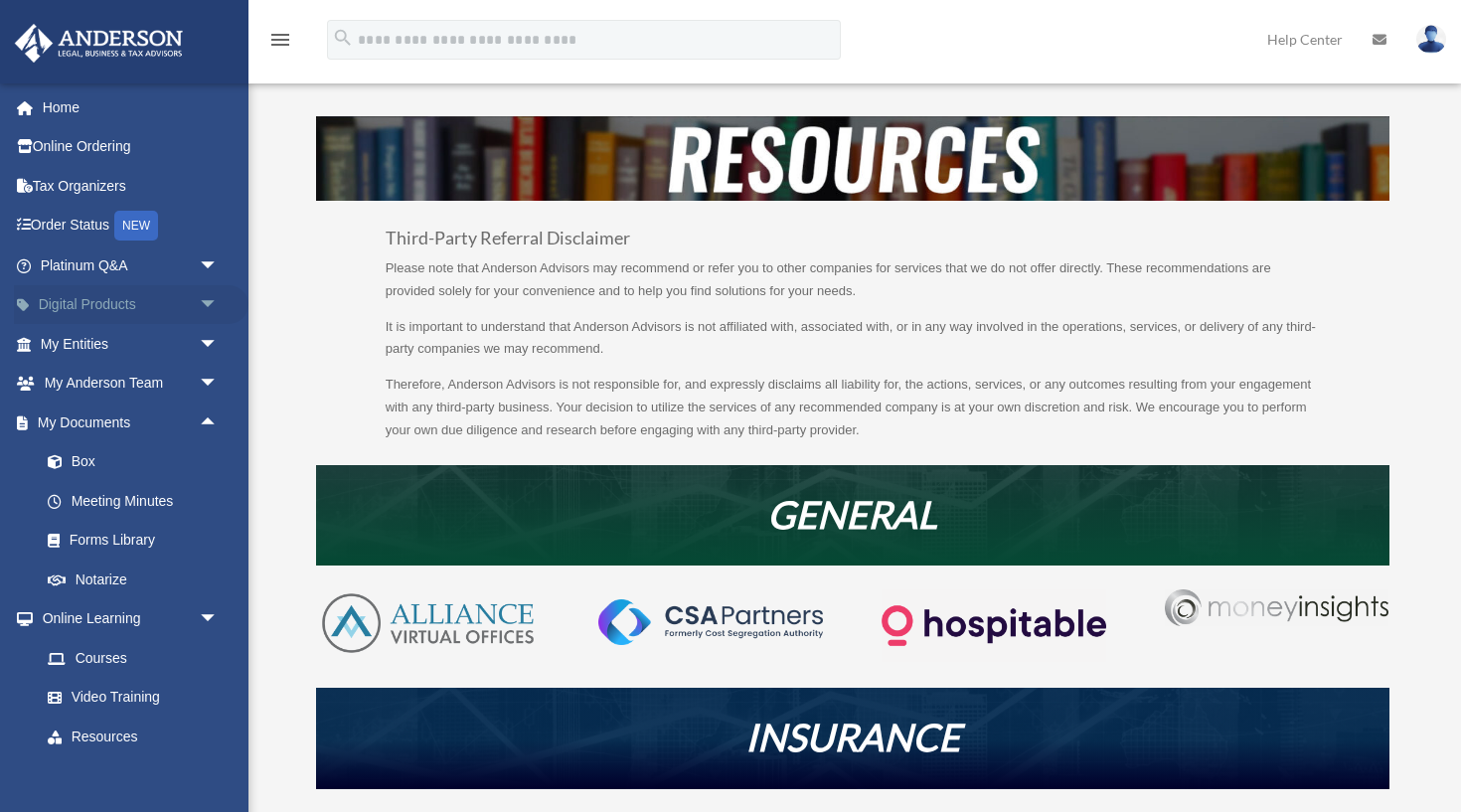 click on "arrow_drop_down" at bounding box center (219, 305) 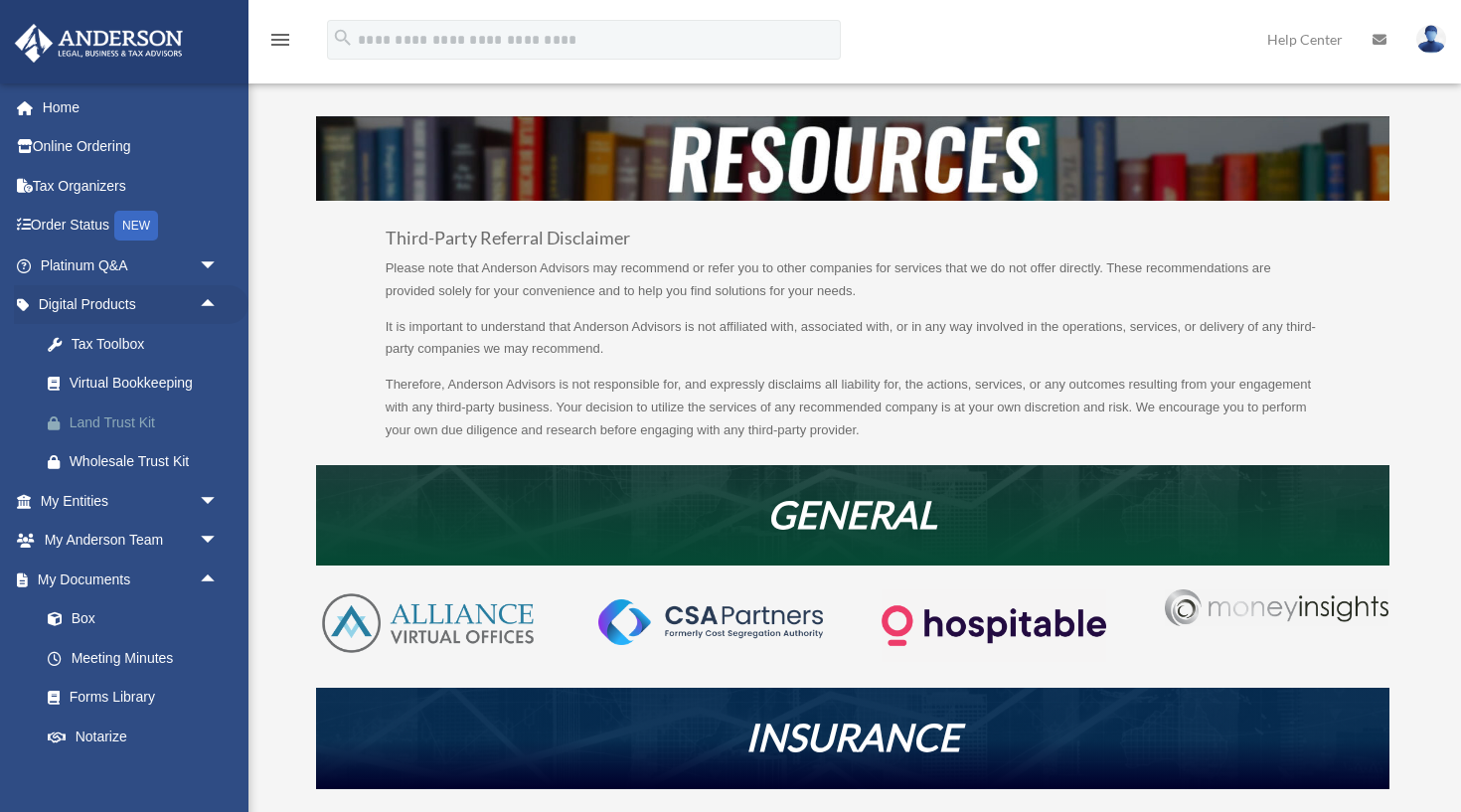 click on "Land Trust Kit" at bounding box center [146, 422] 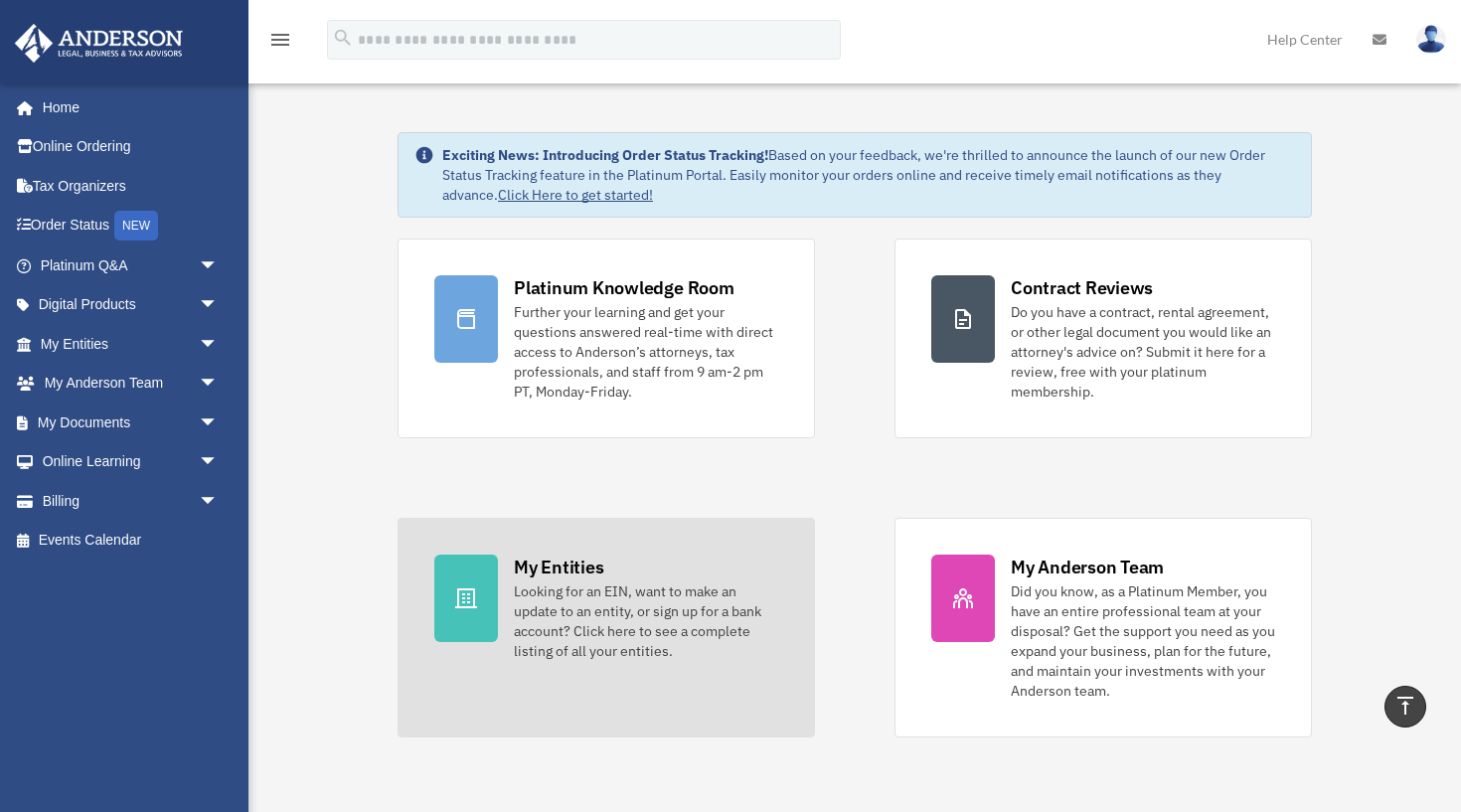 scroll, scrollTop: 0, scrollLeft: 0, axis: both 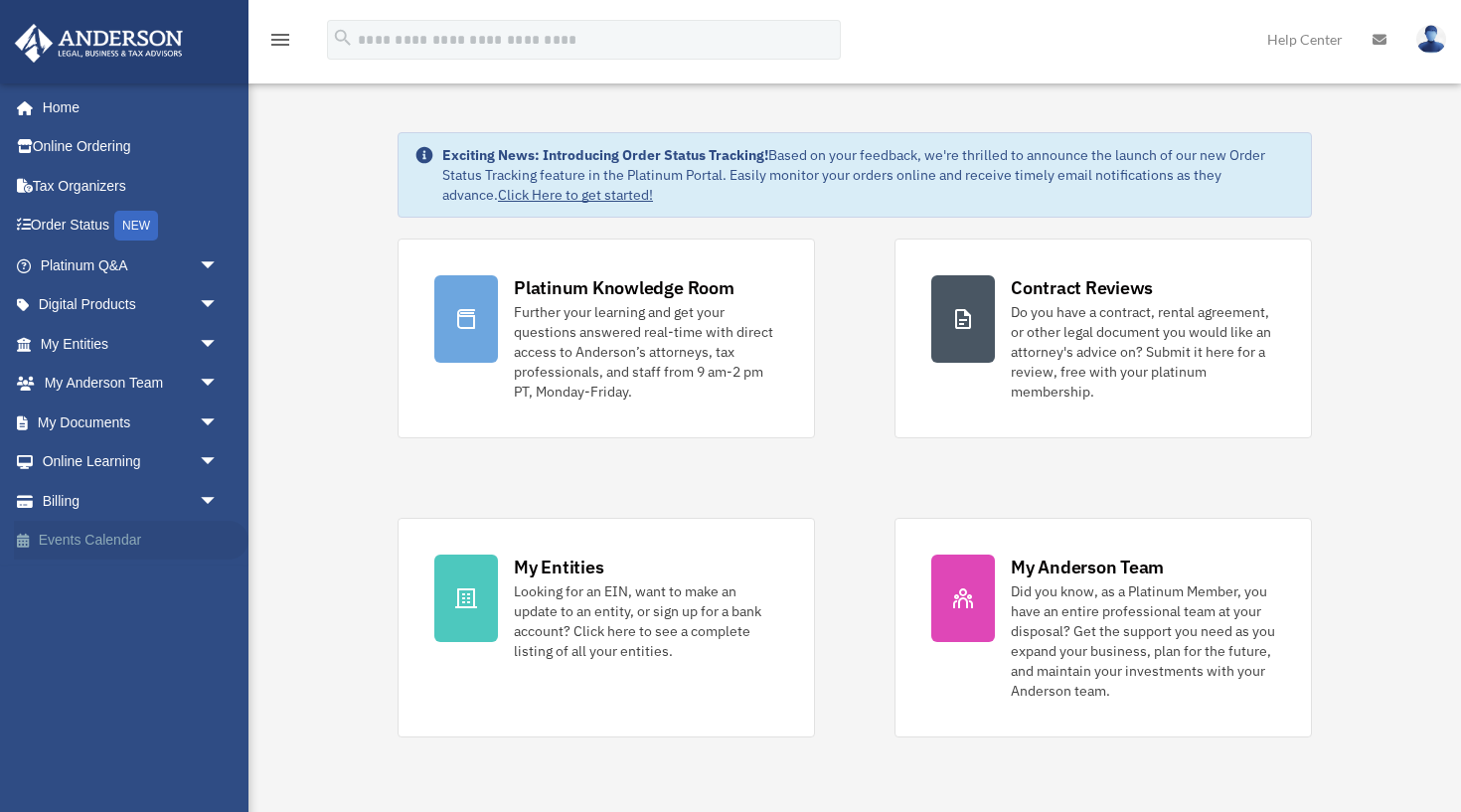 click on "Events Calendar" at bounding box center (131, 541) 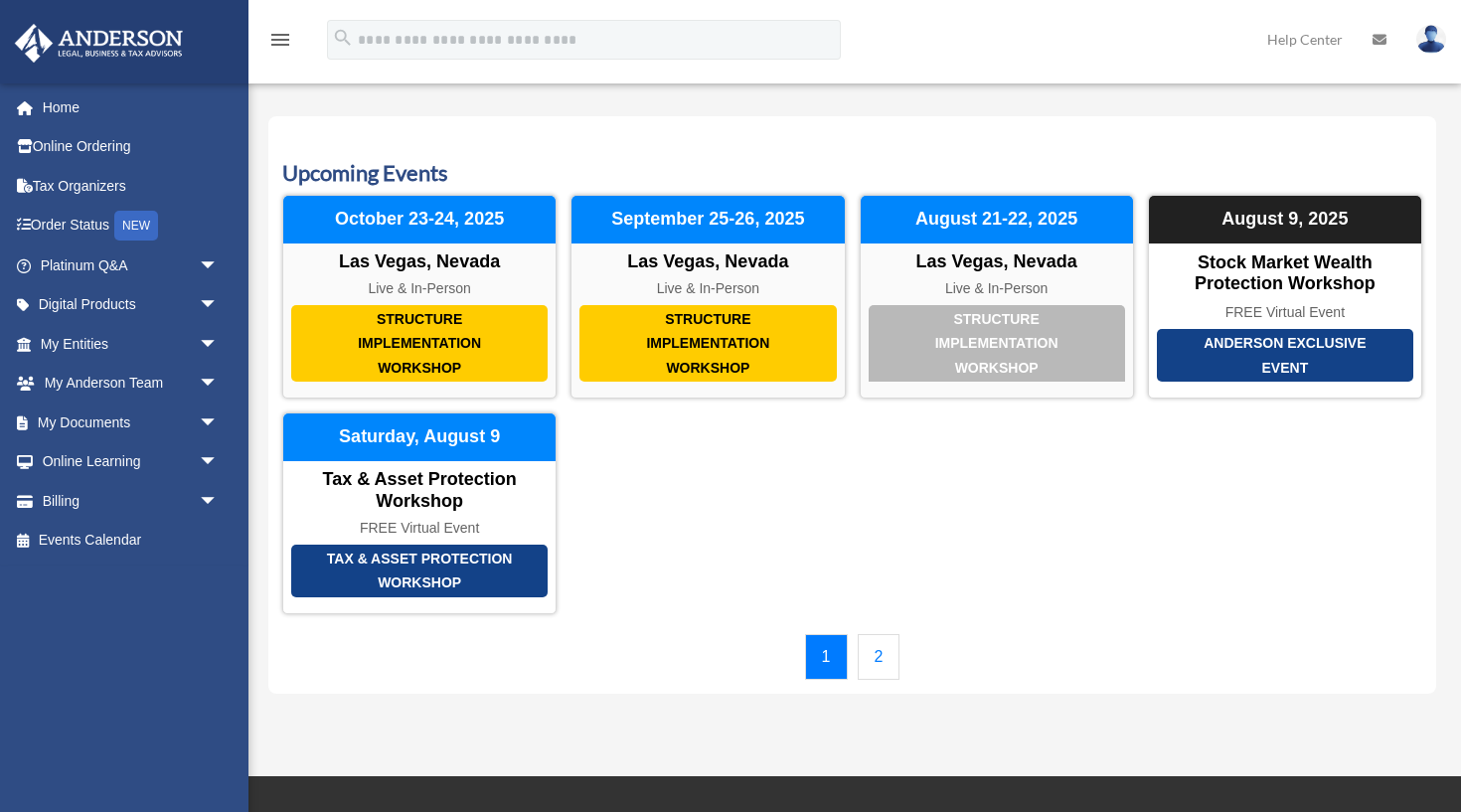 scroll, scrollTop: 0, scrollLeft: 0, axis: both 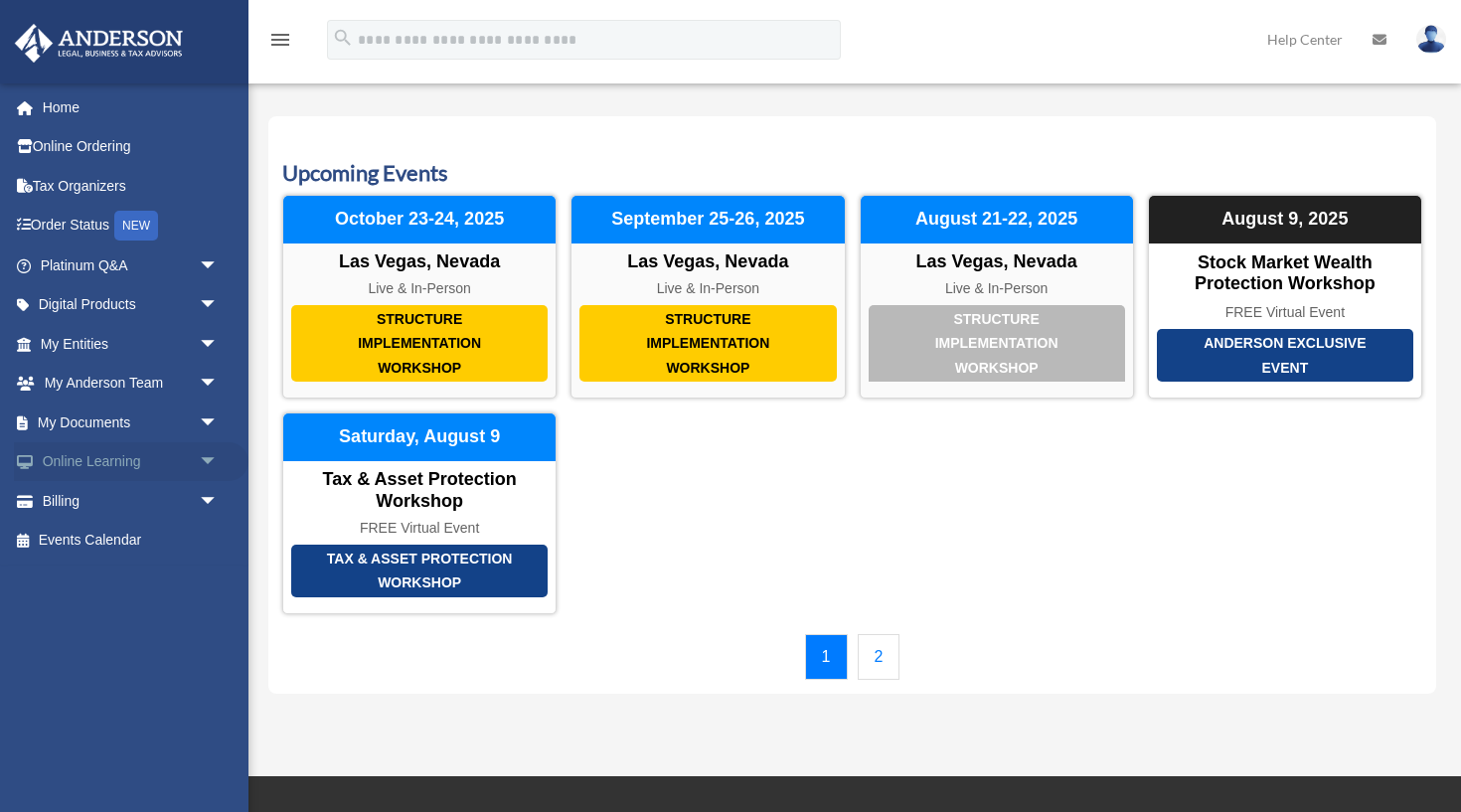 click on "arrow_drop_down" at bounding box center [219, 462] 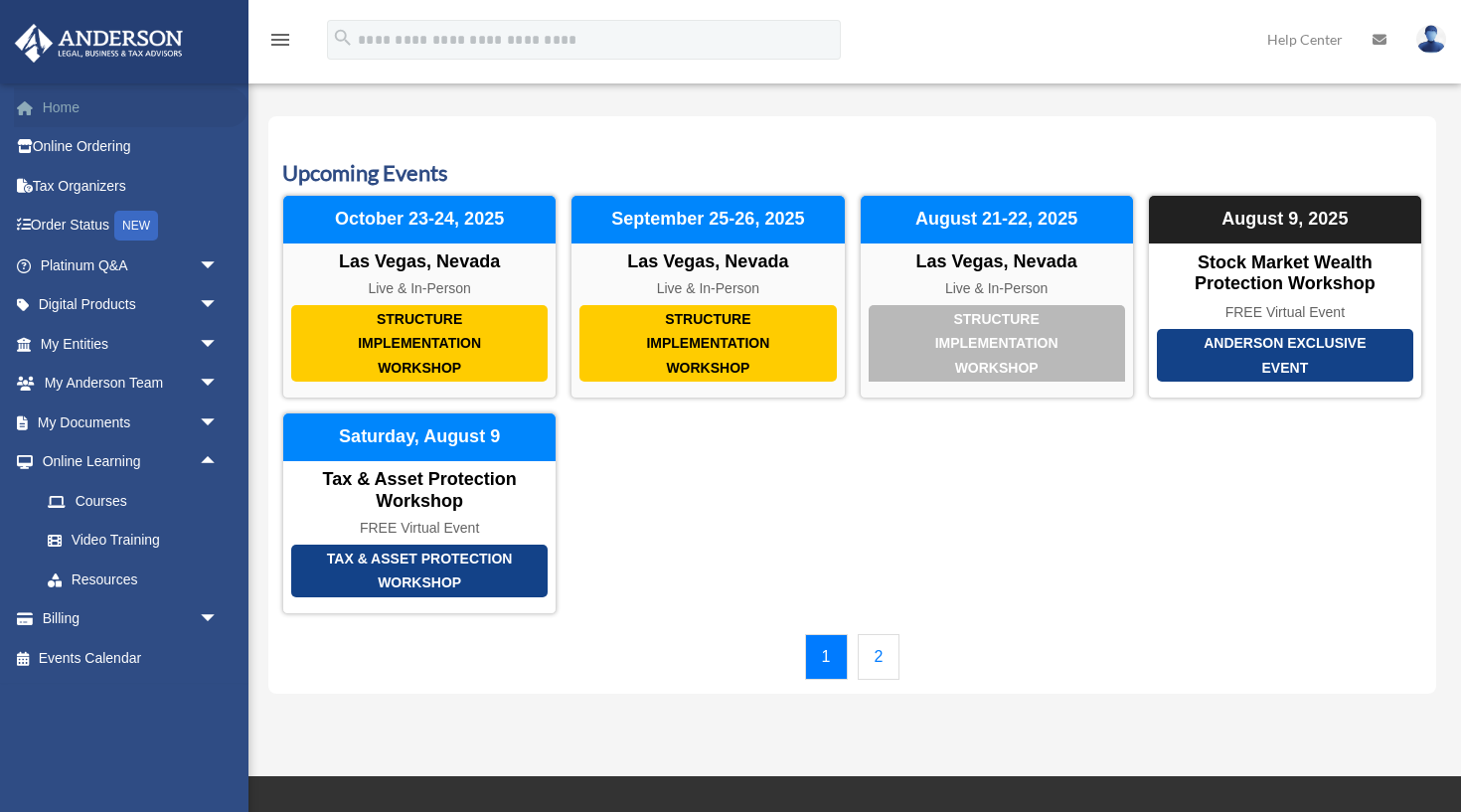 click on "Home" at bounding box center [131, 107] 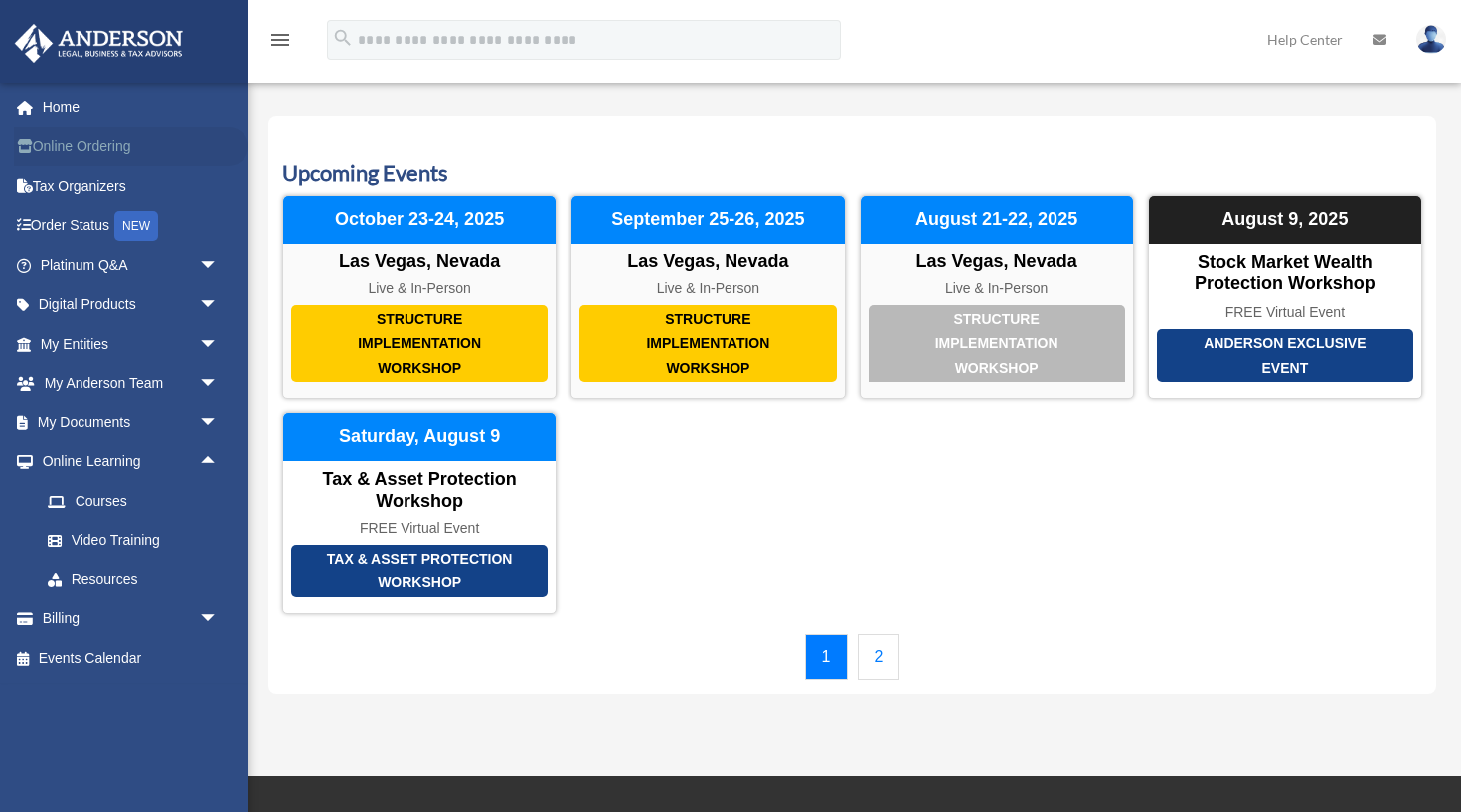 click on "Online Ordering" at bounding box center [131, 147] 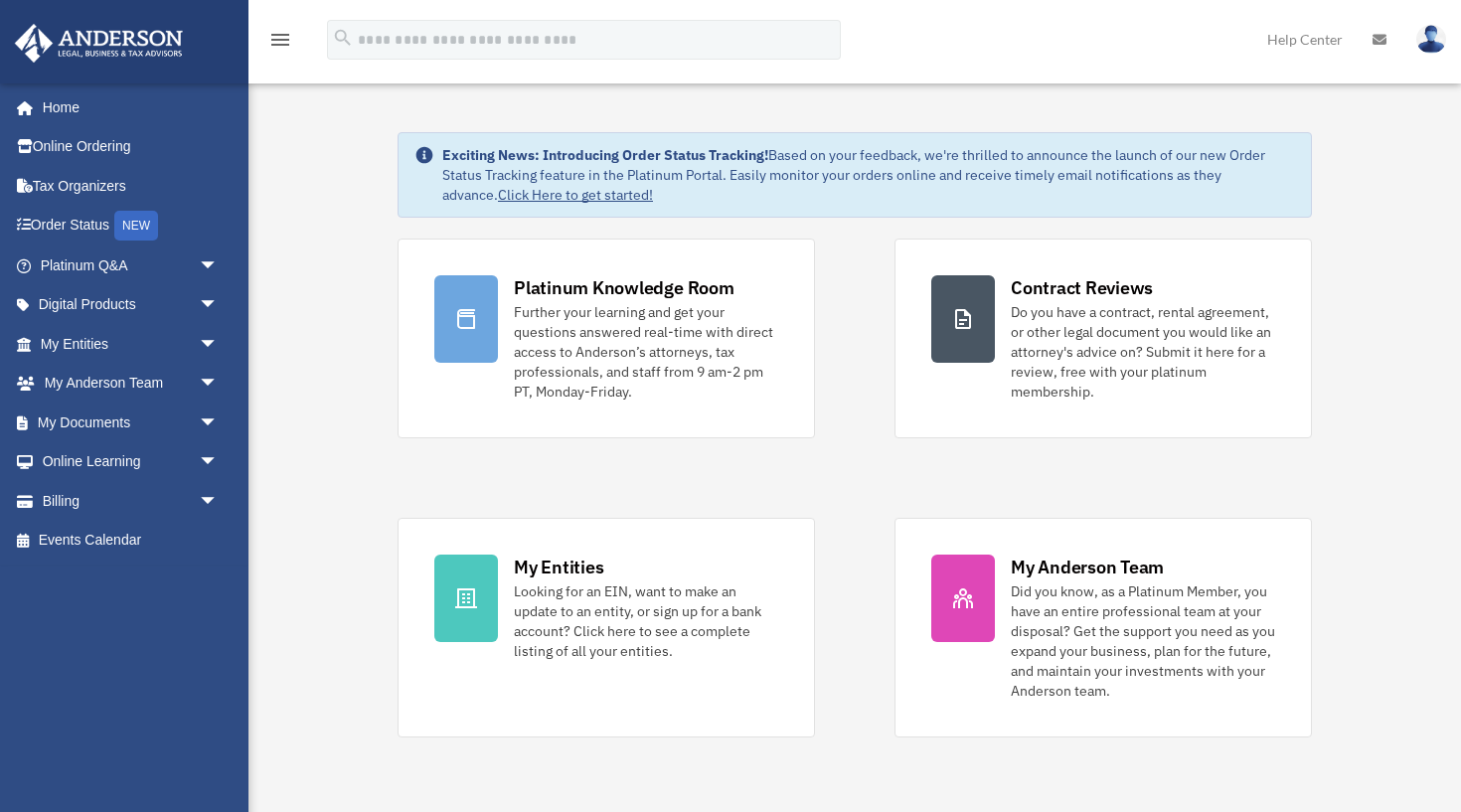 scroll, scrollTop: 0, scrollLeft: 0, axis: both 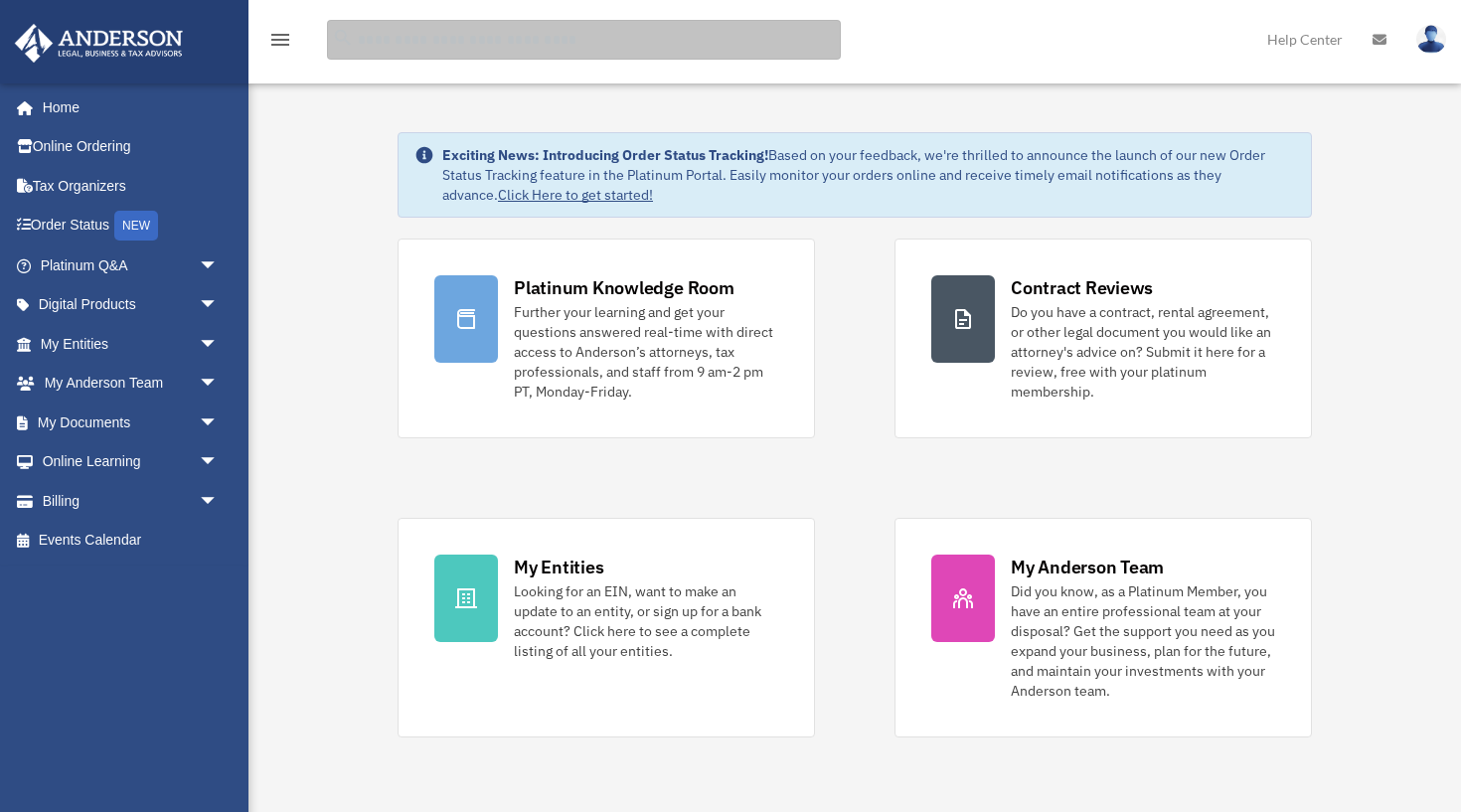 click at bounding box center (583, 40) 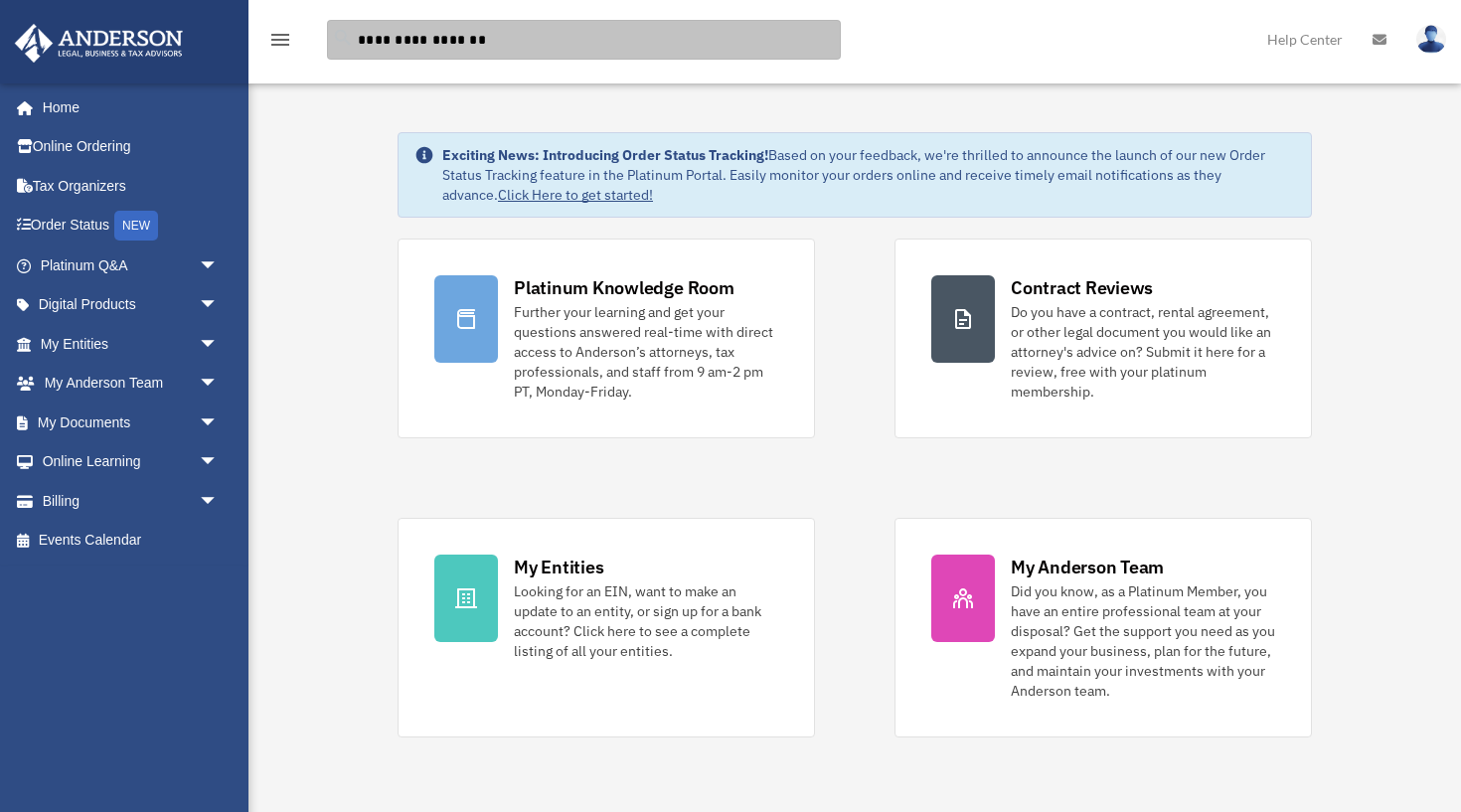 type on "**********" 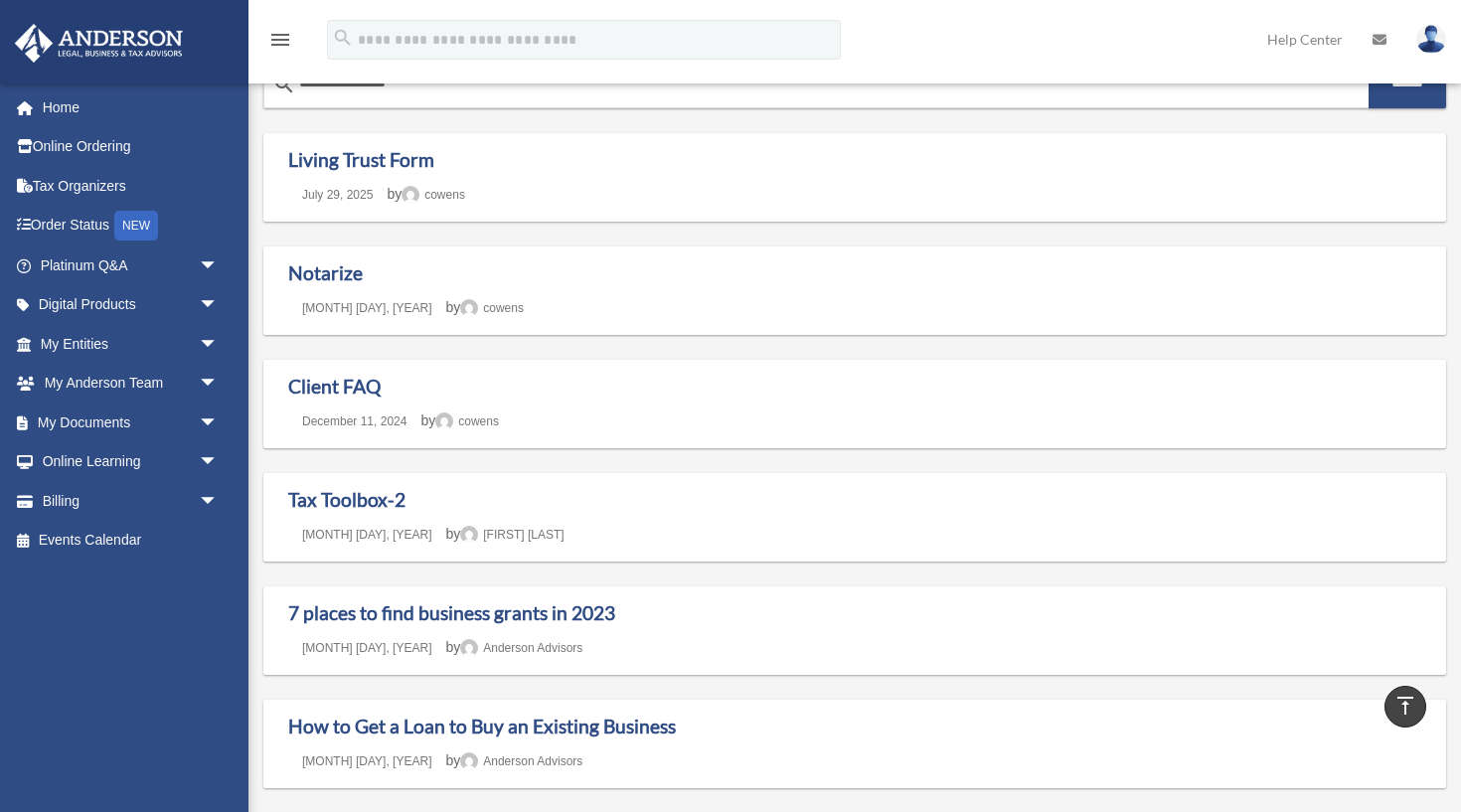 scroll, scrollTop: 0, scrollLeft: 0, axis: both 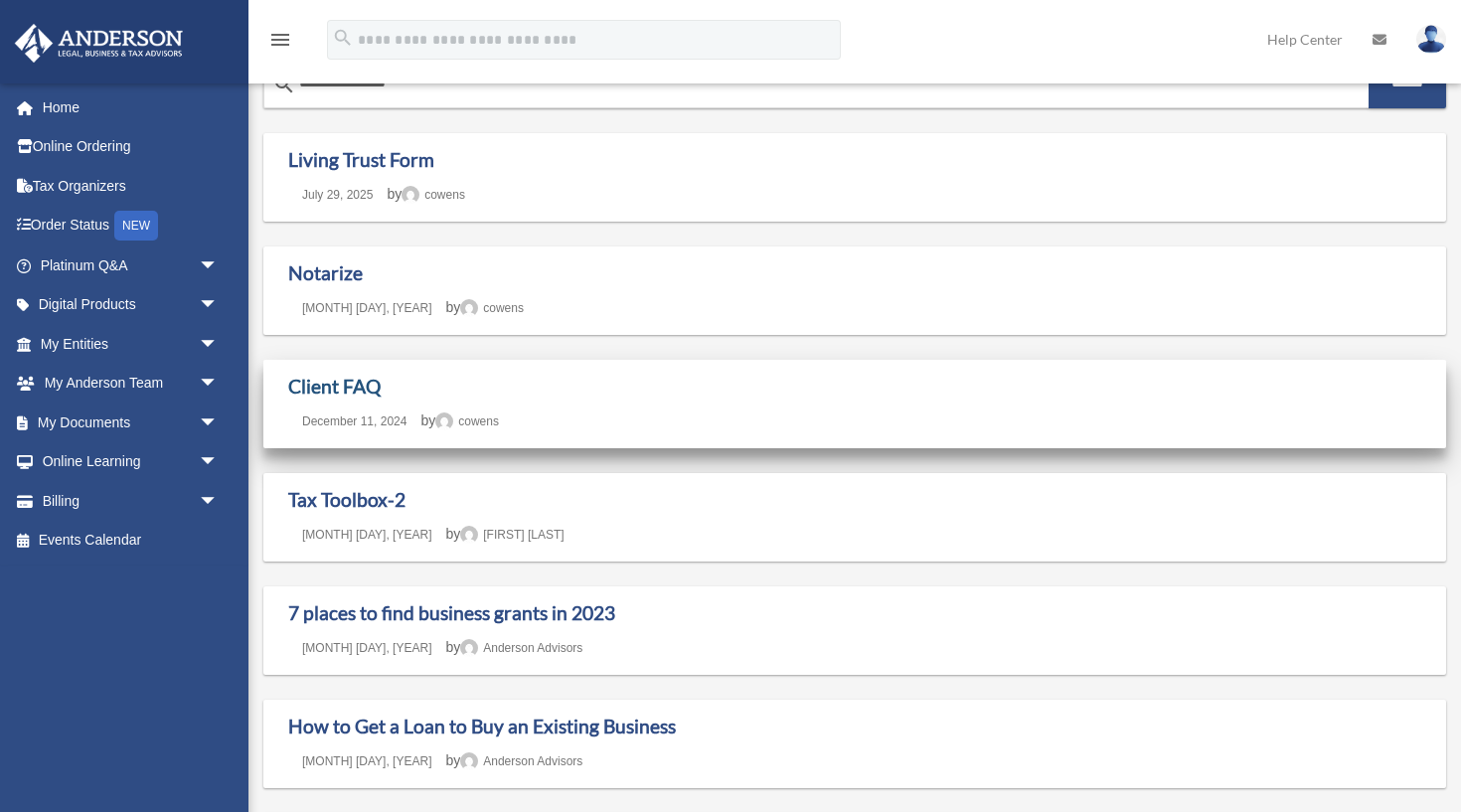 click on "Client FAQ" at bounding box center [334, 386] 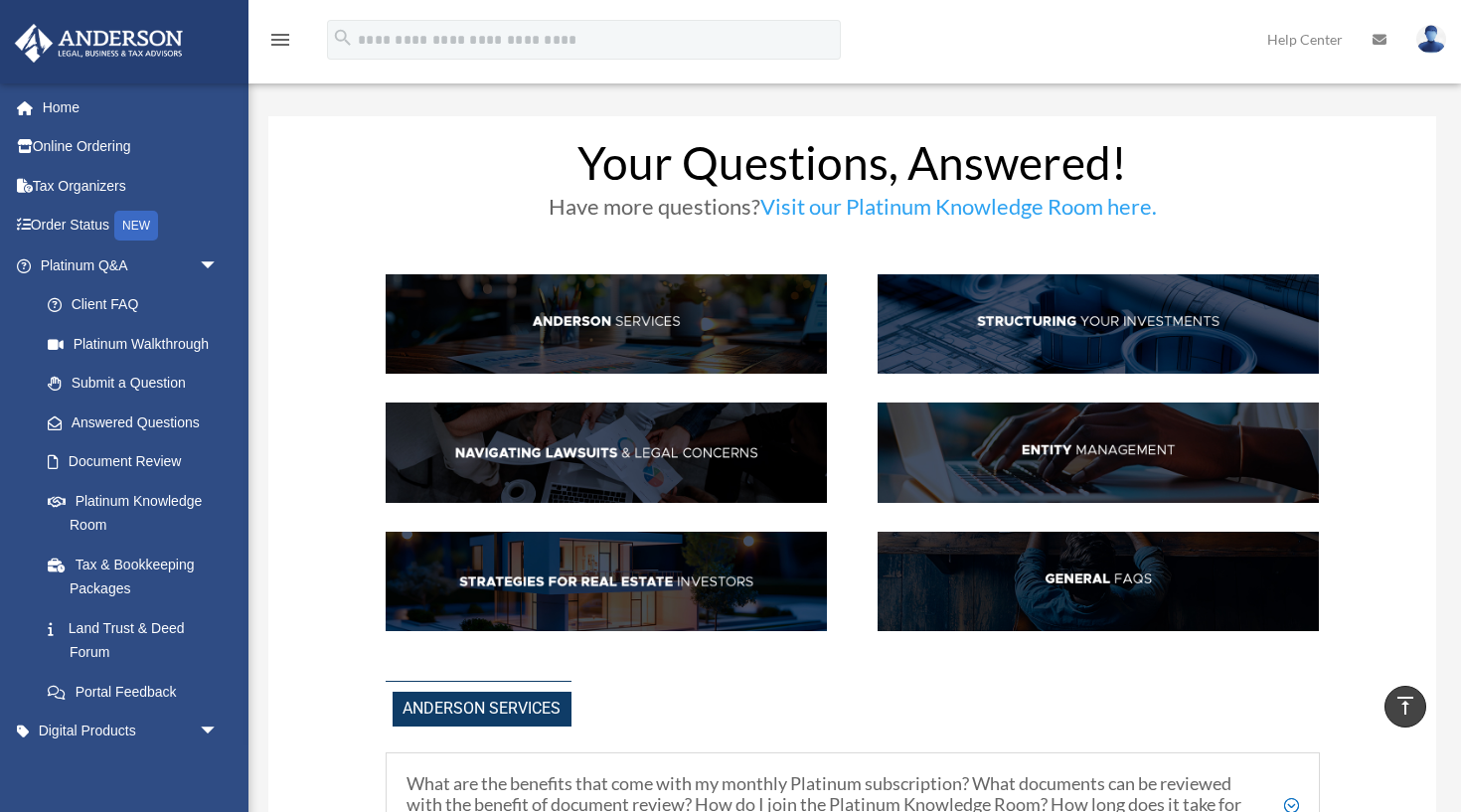 scroll, scrollTop: 0, scrollLeft: 0, axis: both 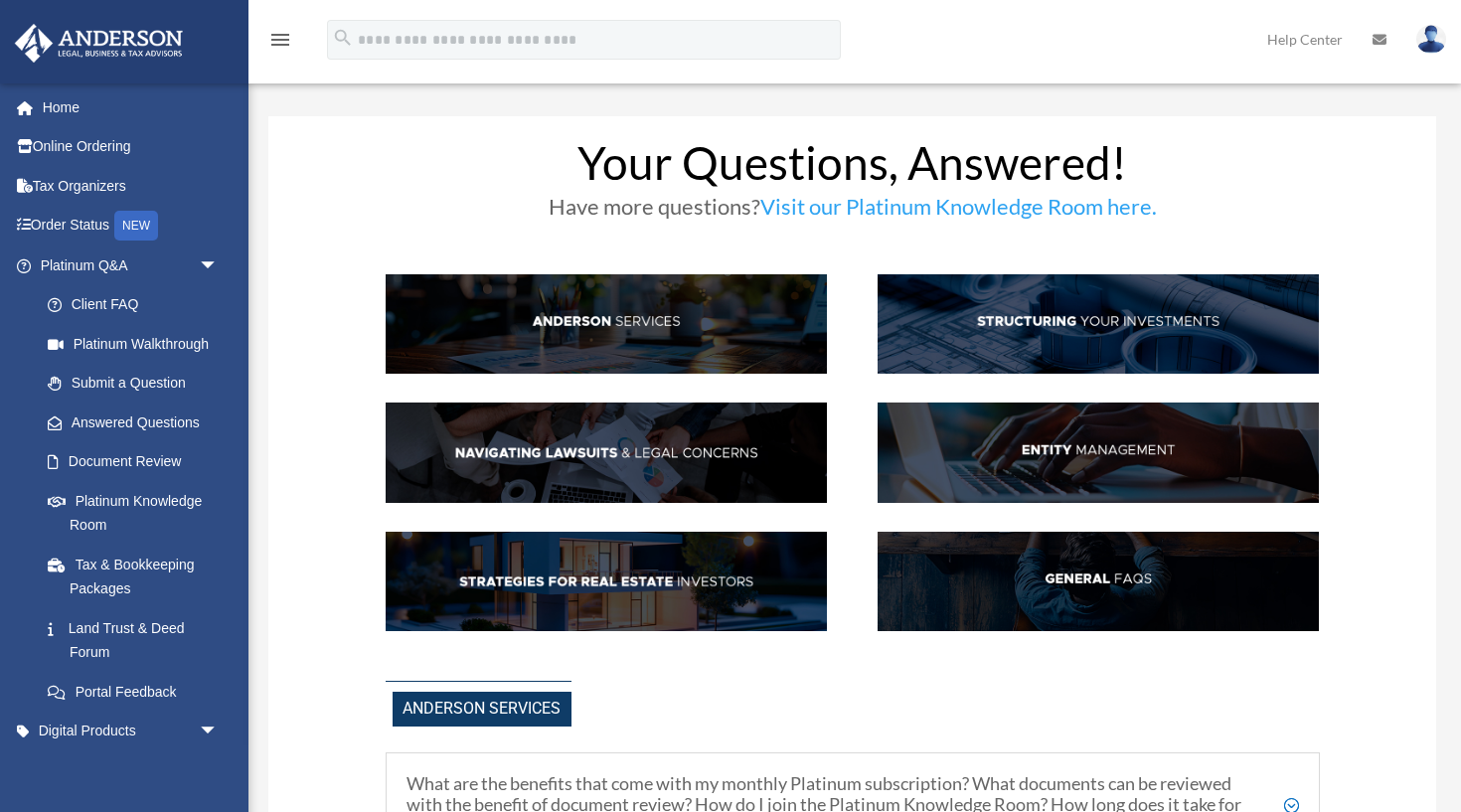 click at bounding box center [1431, 39] 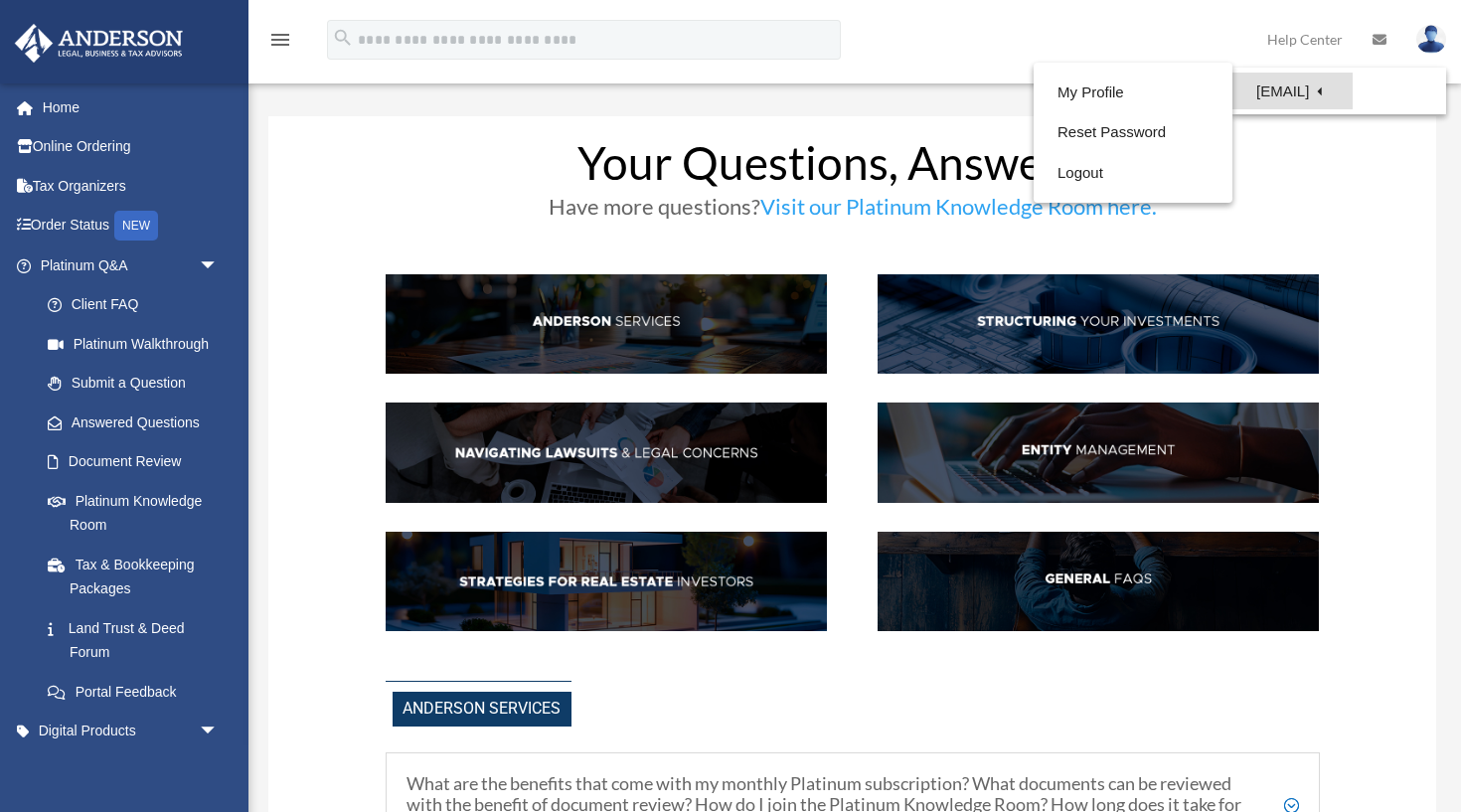 click on "[EMAIL]" at bounding box center (1292, 90) 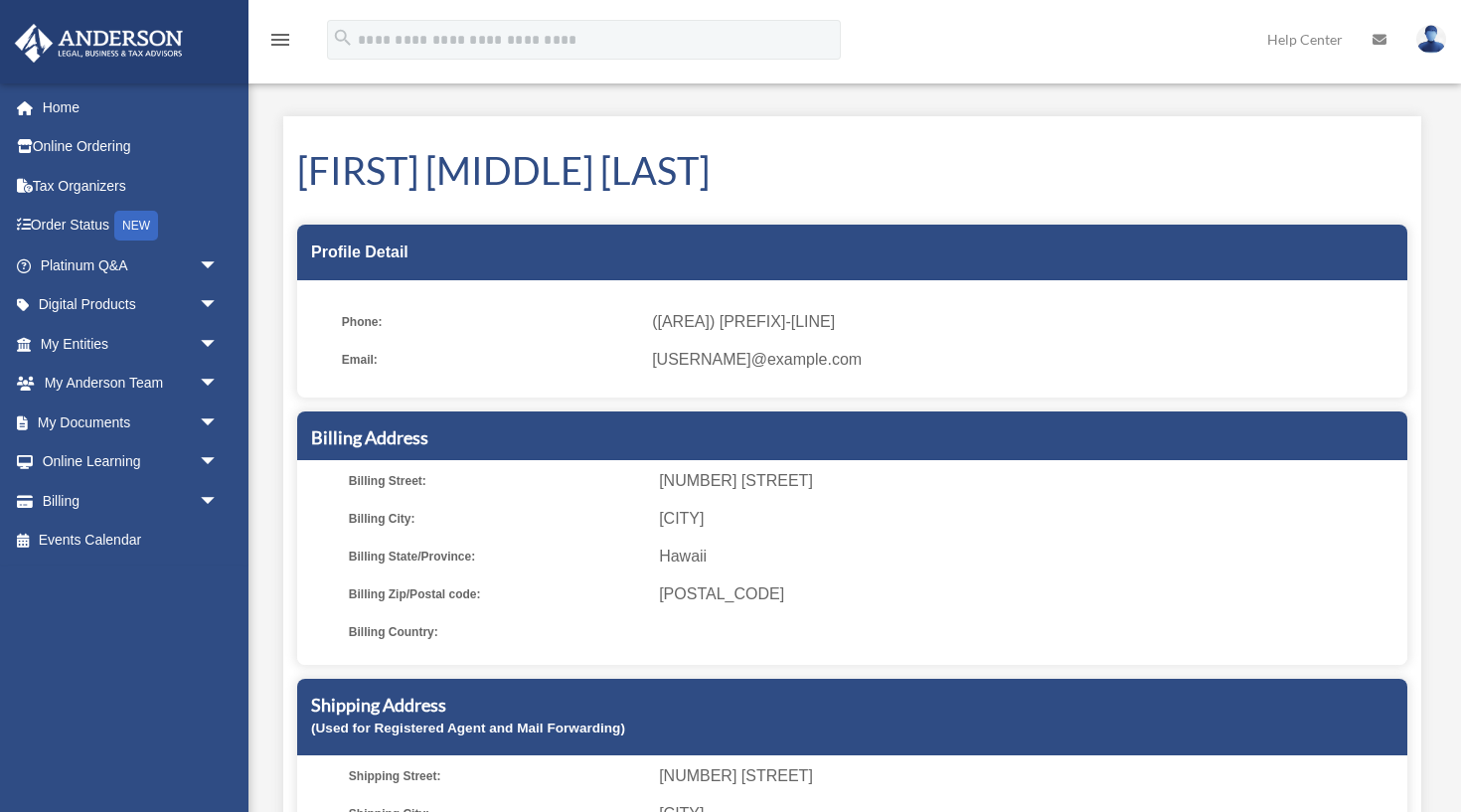 scroll, scrollTop: 0, scrollLeft: 0, axis: both 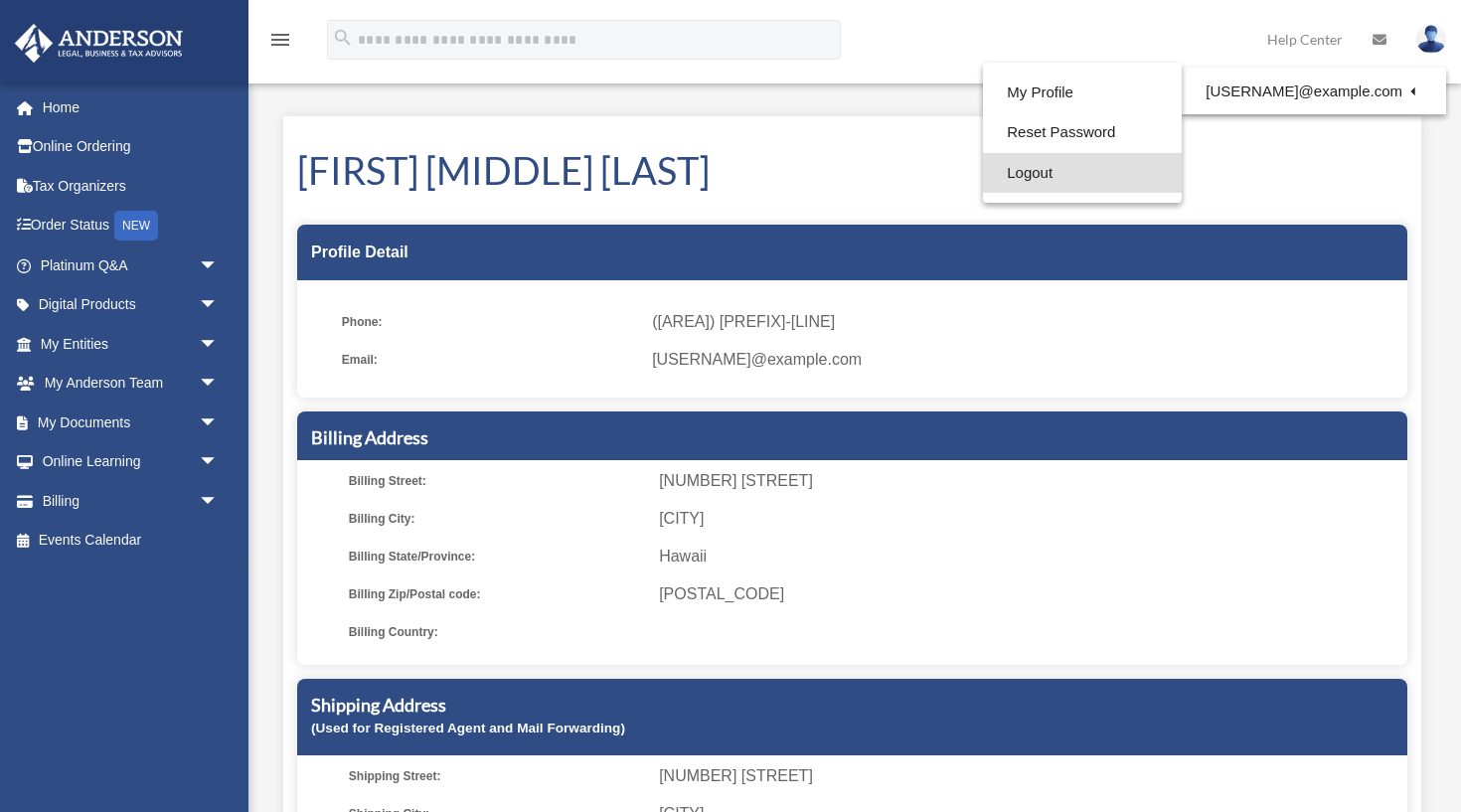 click on "Logout" at bounding box center [1082, 173] 